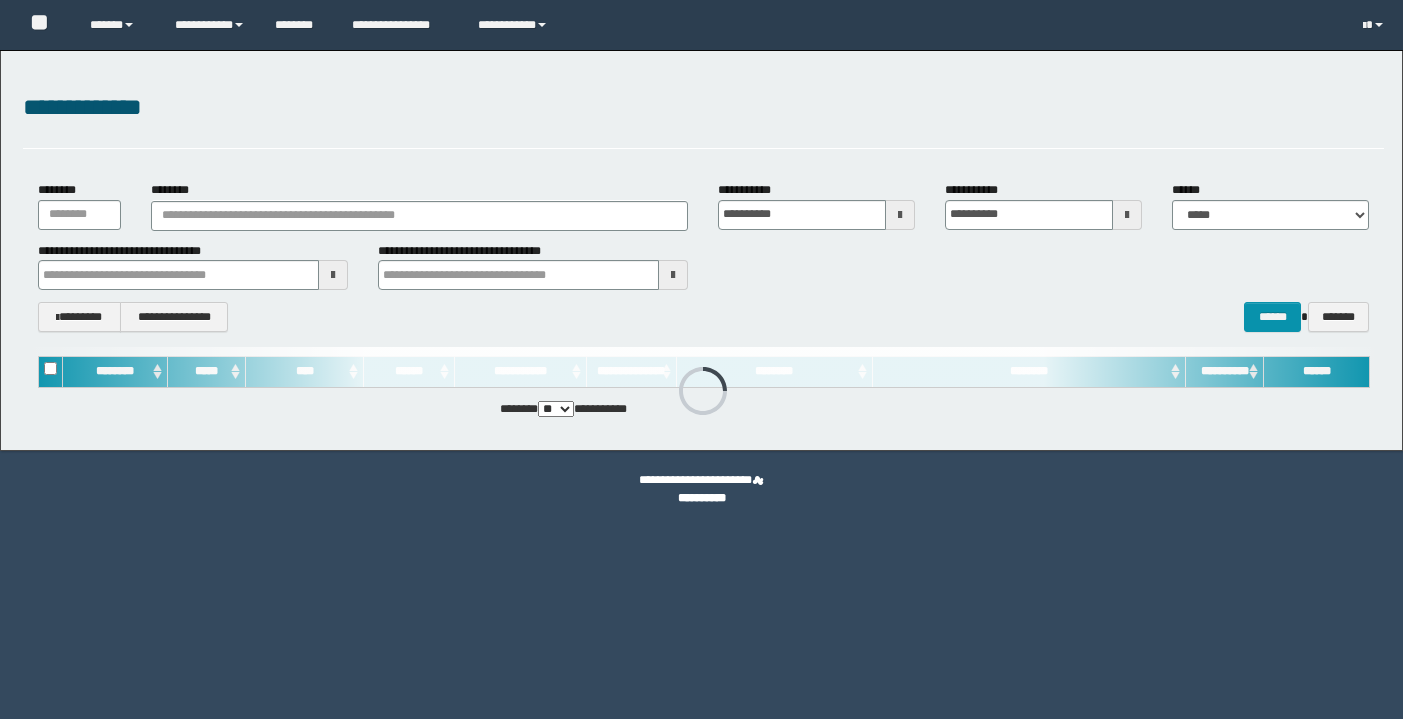 scroll, scrollTop: 0, scrollLeft: 0, axis: both 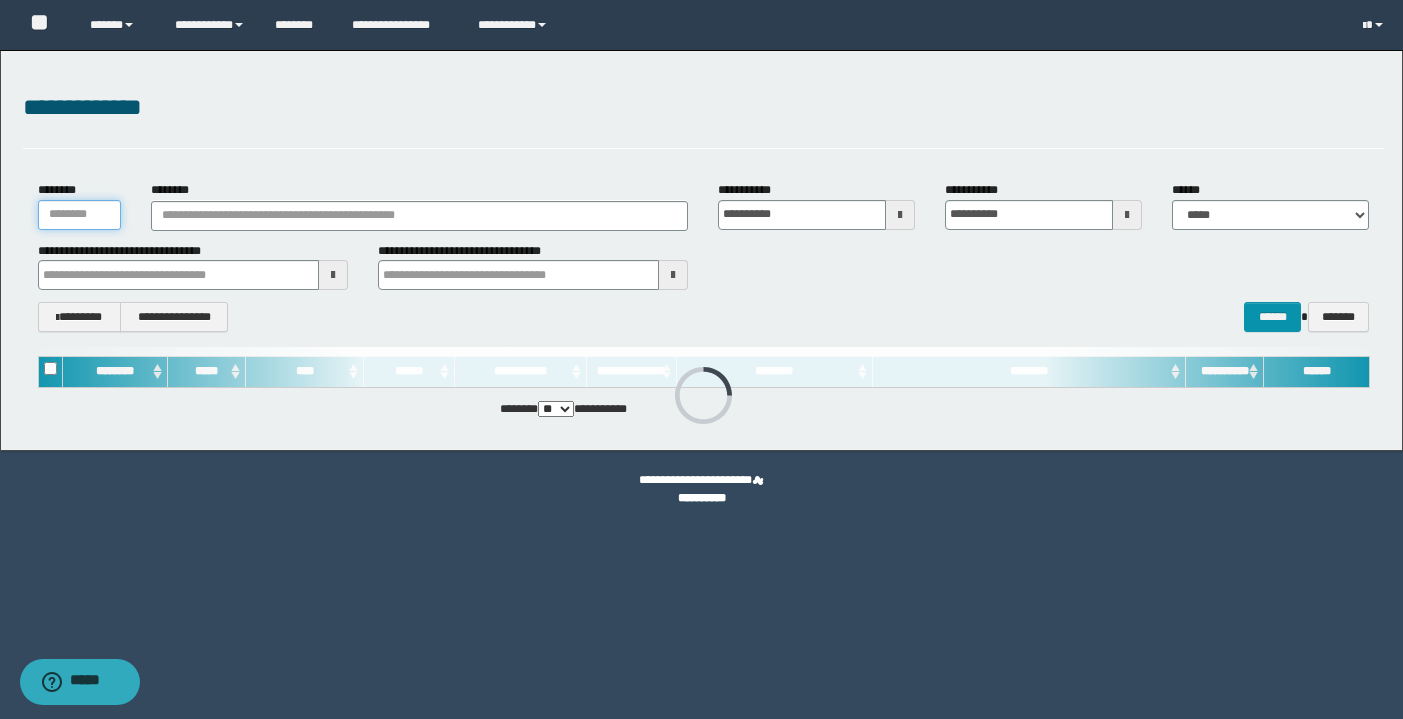 click on "********" at bounding box center (79, 215) 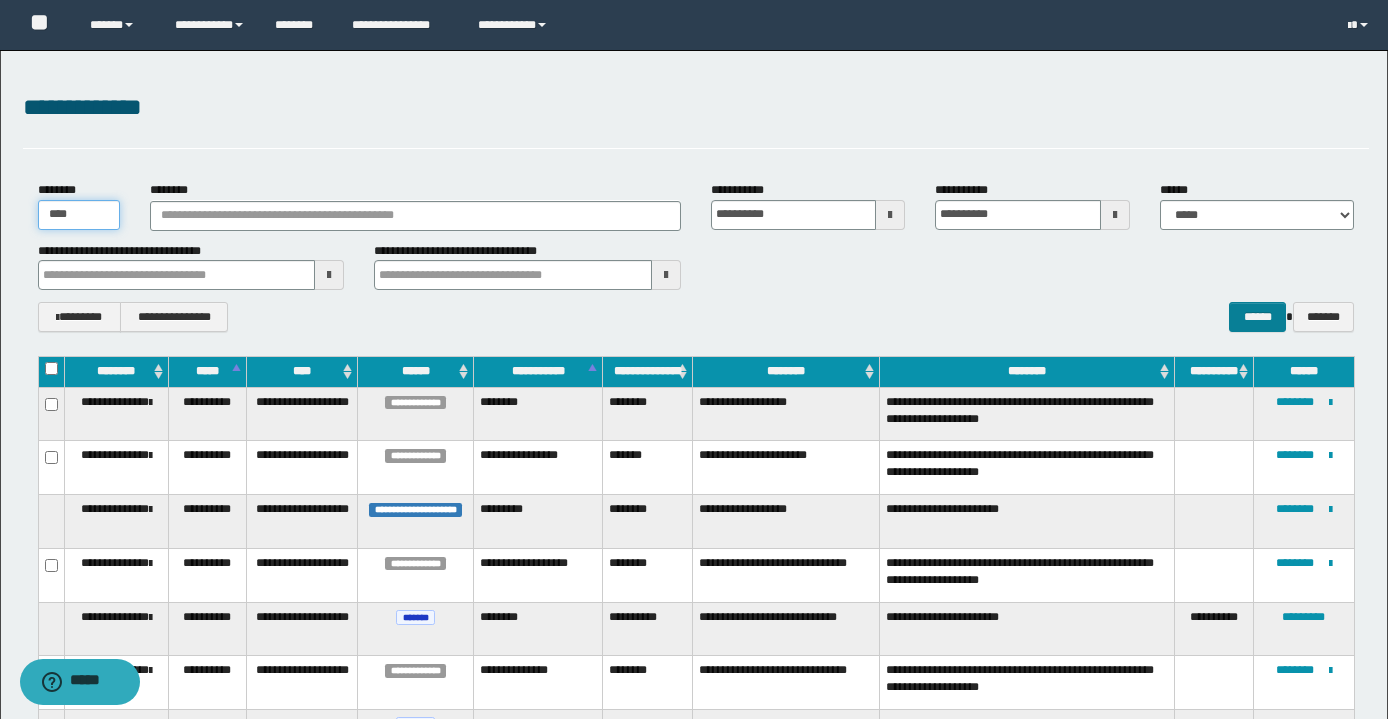 type on "****" 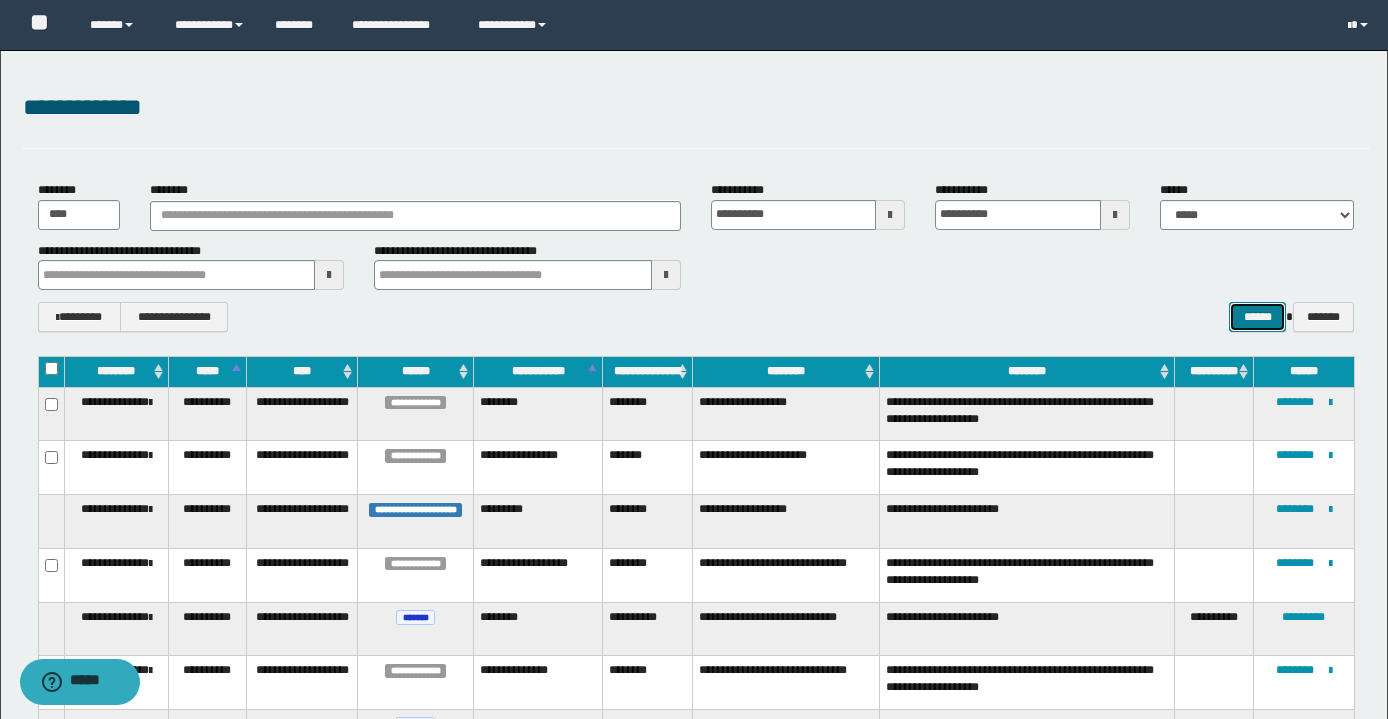 click on "******" at bounding box center [1257, 317] 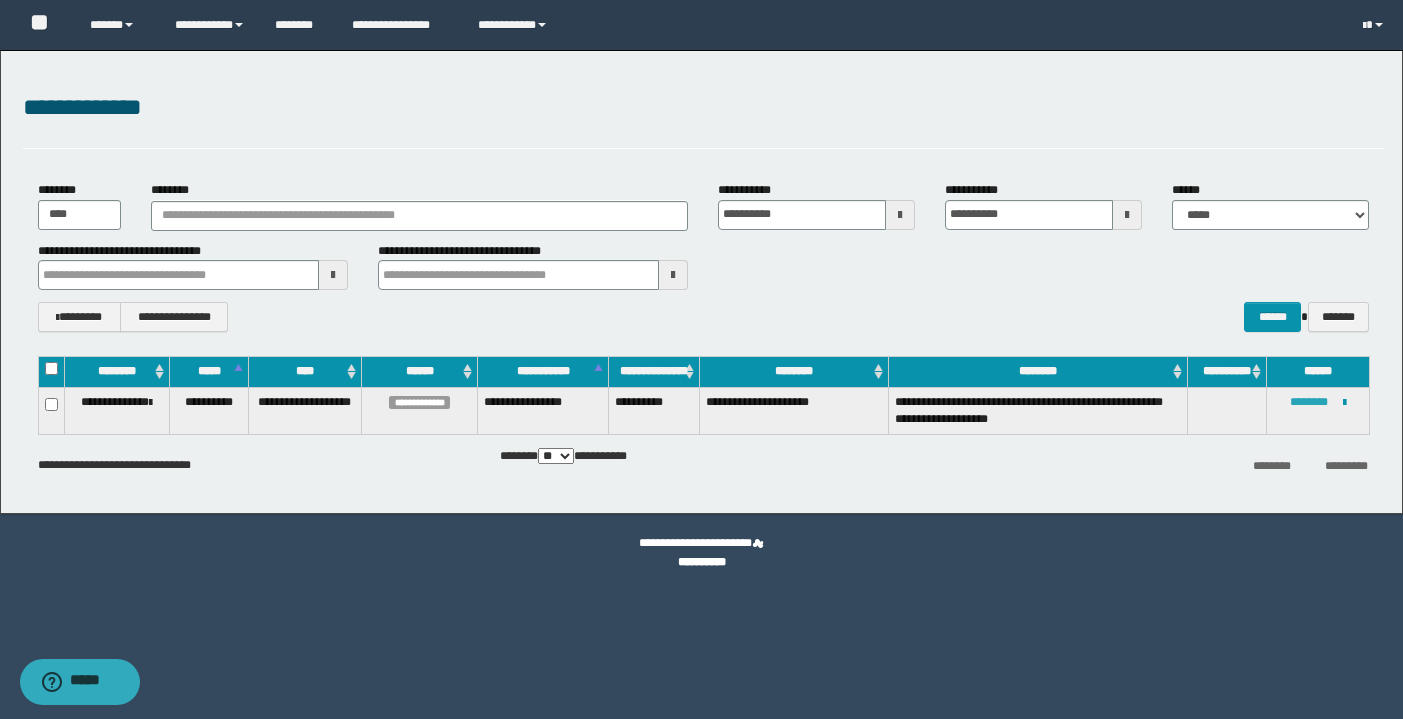 click on "********" at bounding box center (1309, 402) 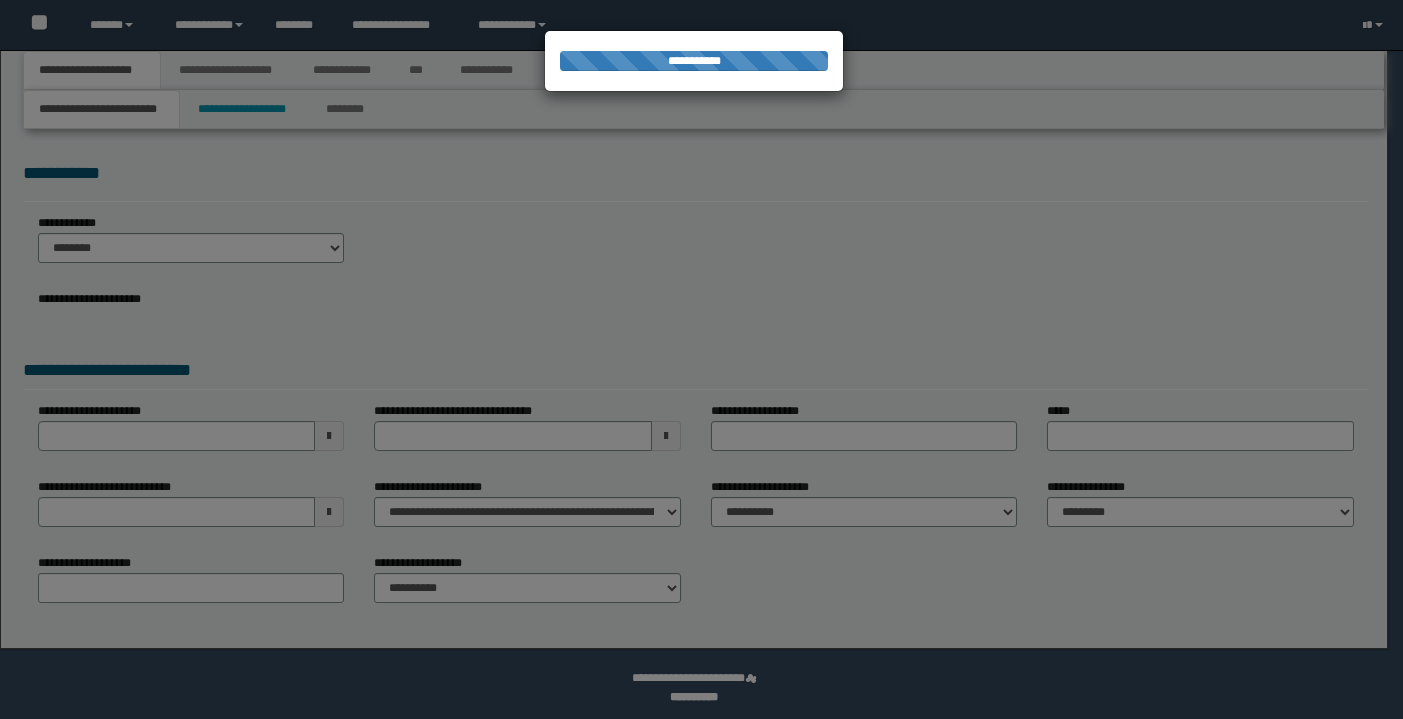 scroll, scrollTop: 0, scrollLeft: 0, axis: both 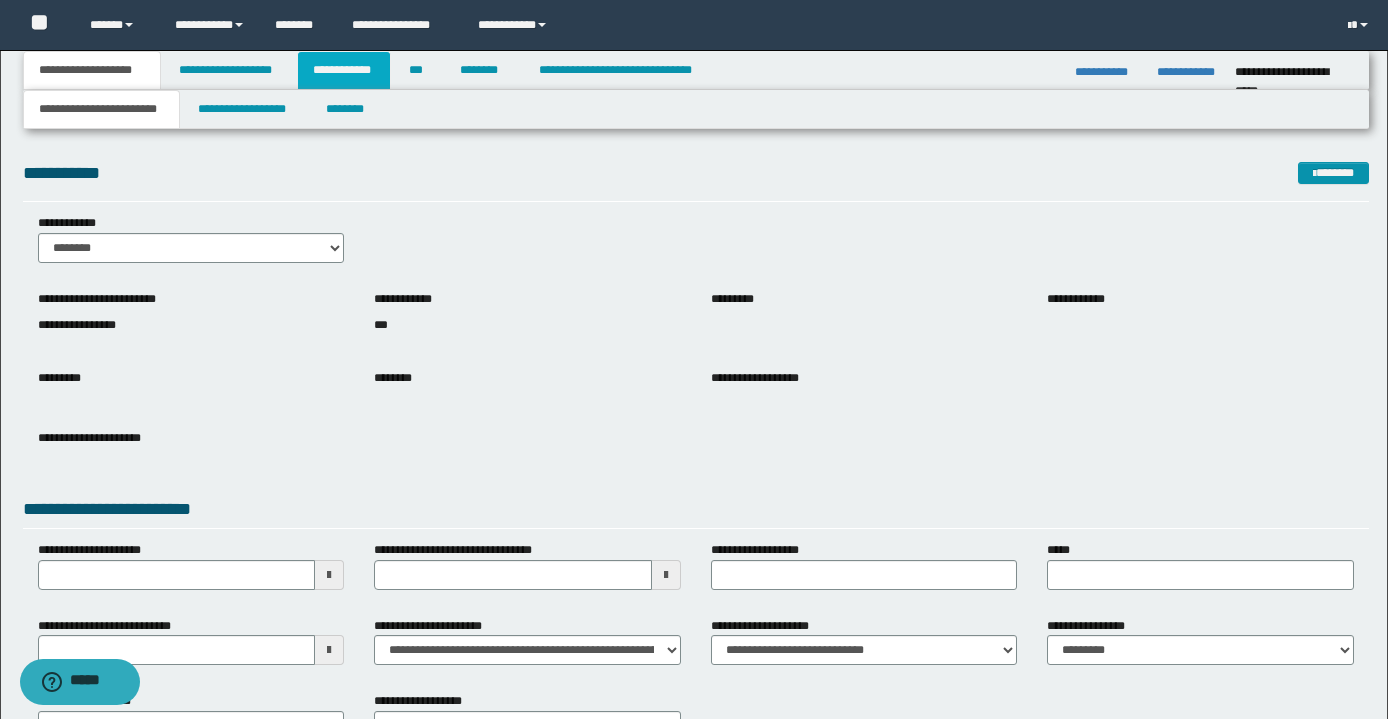 click on "**********" at bounding box center [344, 70] 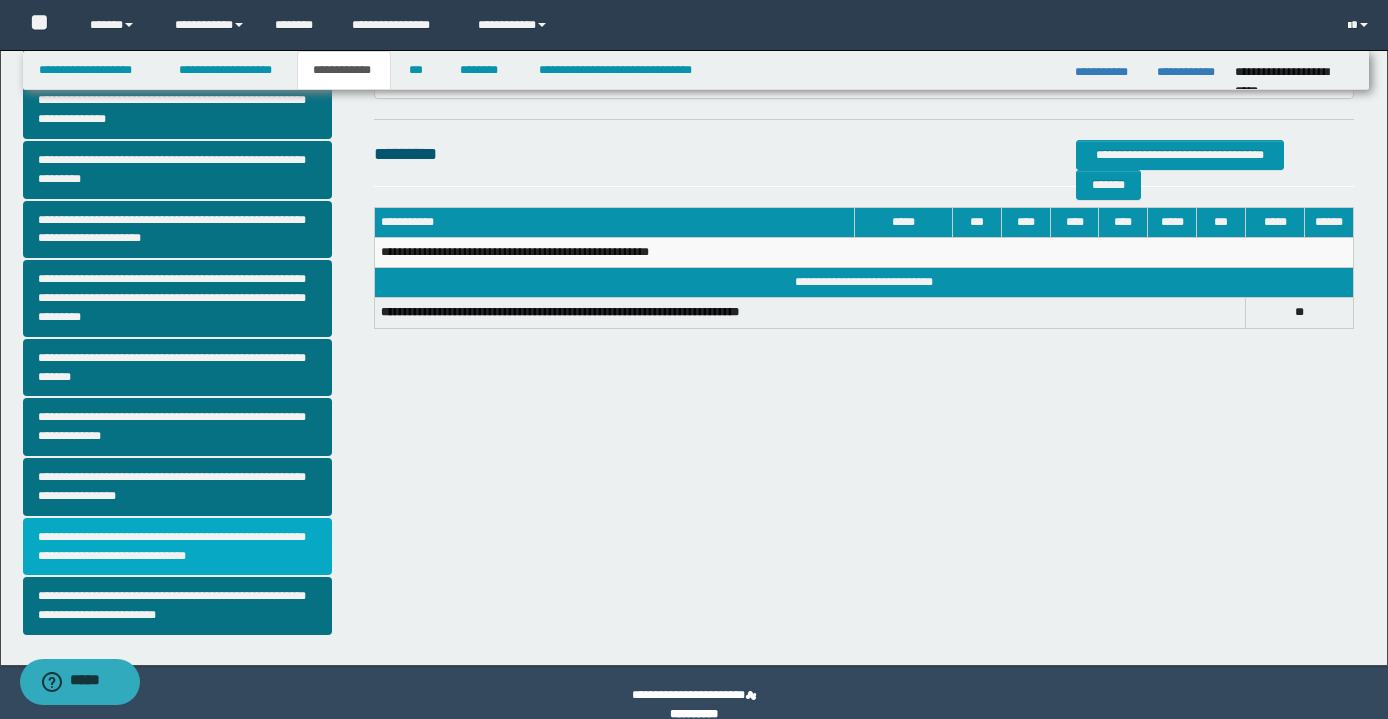 scroll, scrollTop: 430, scrollLeft: 0, axis: vertical 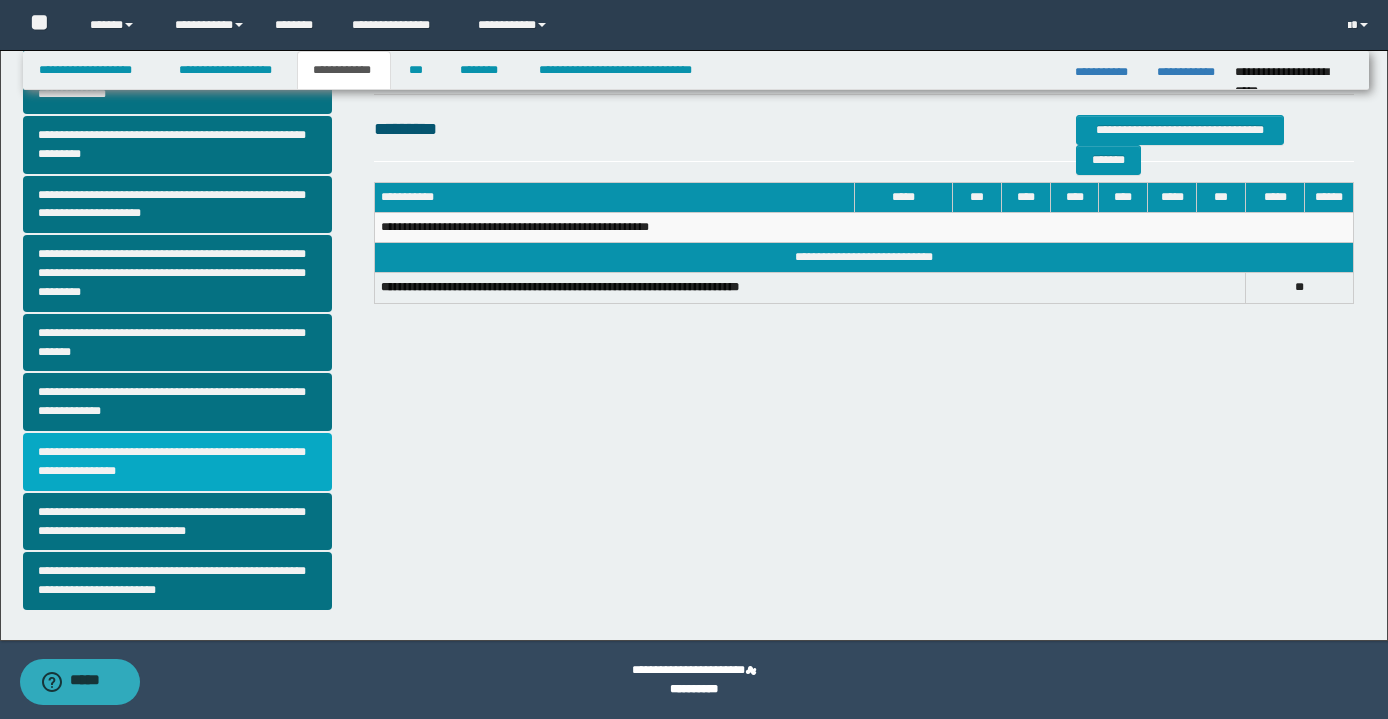 click on "**********" at bounding box center (178, 462) 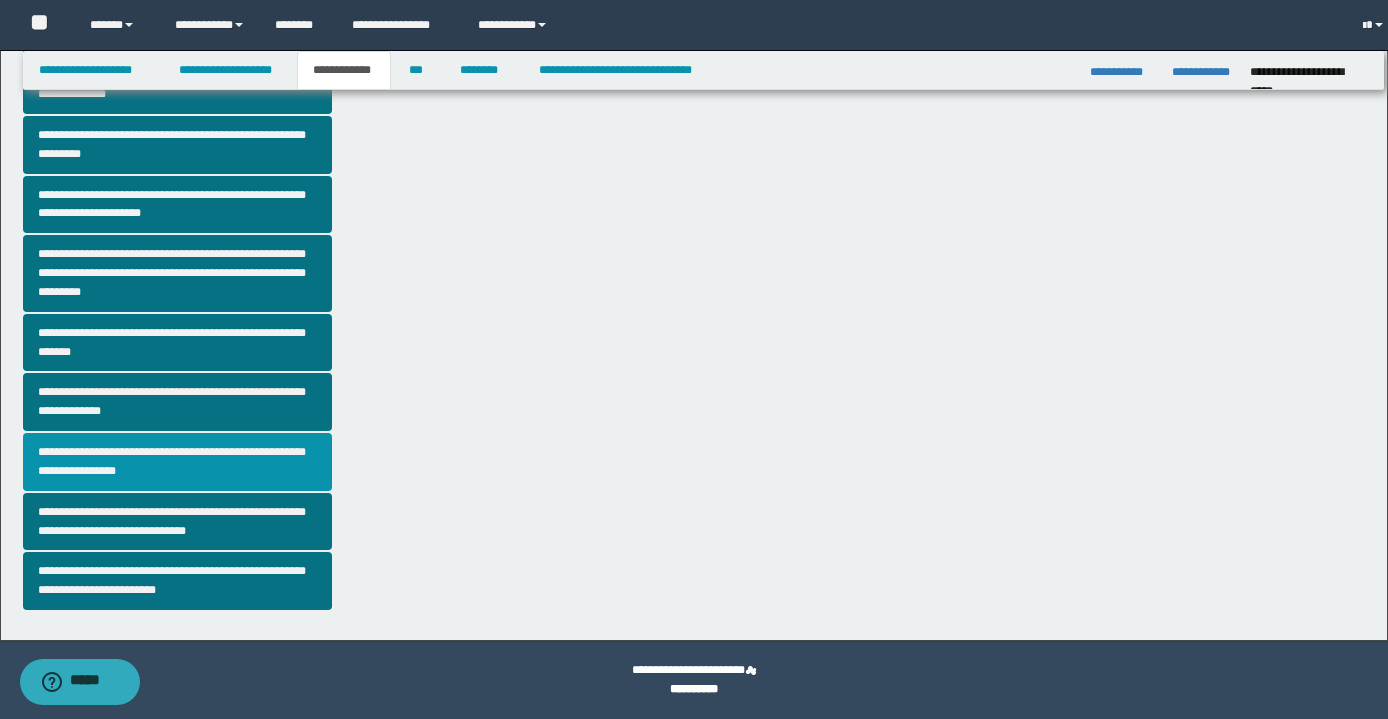 scroll, scrollTop: 0, scrollLeft: 0, axis: both 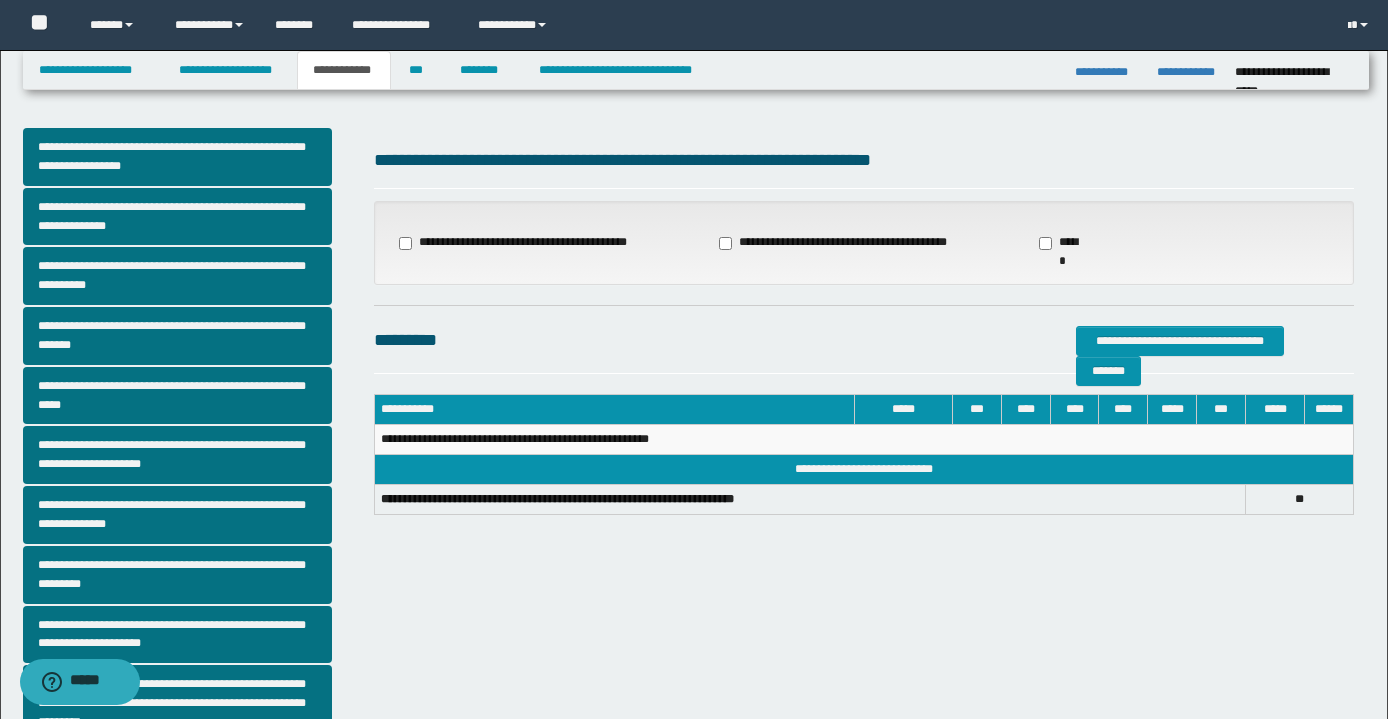 click on "**********" at bounding box center [835, 243] 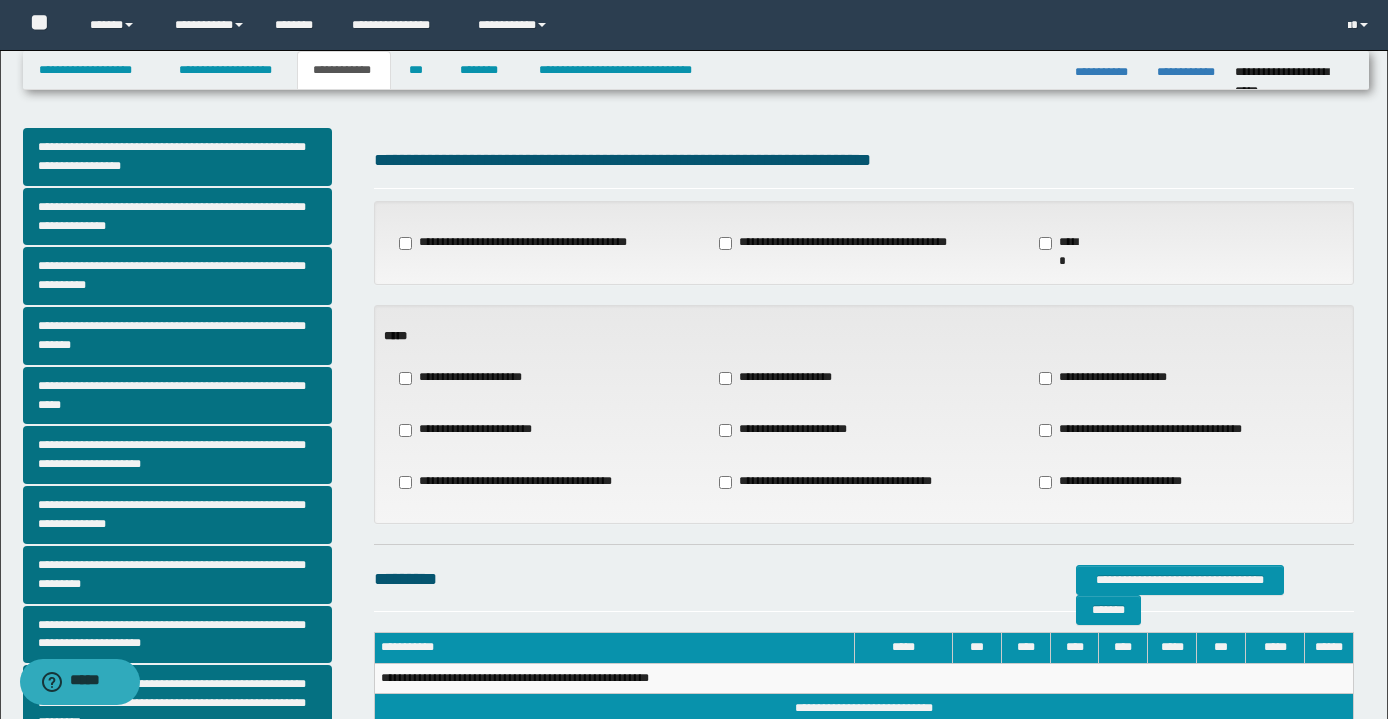 click on "**********" at bounding box center [783, 378] 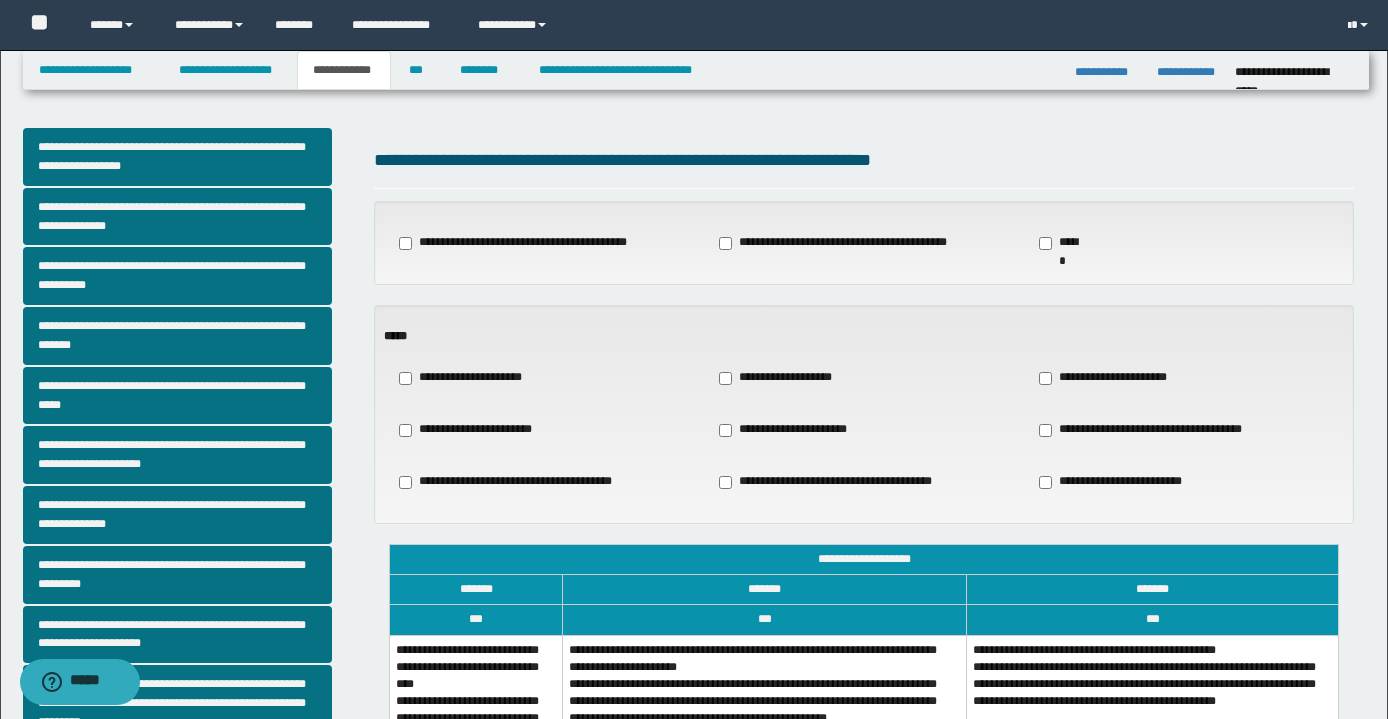 click on "**********" at bounding box center (788, 430) 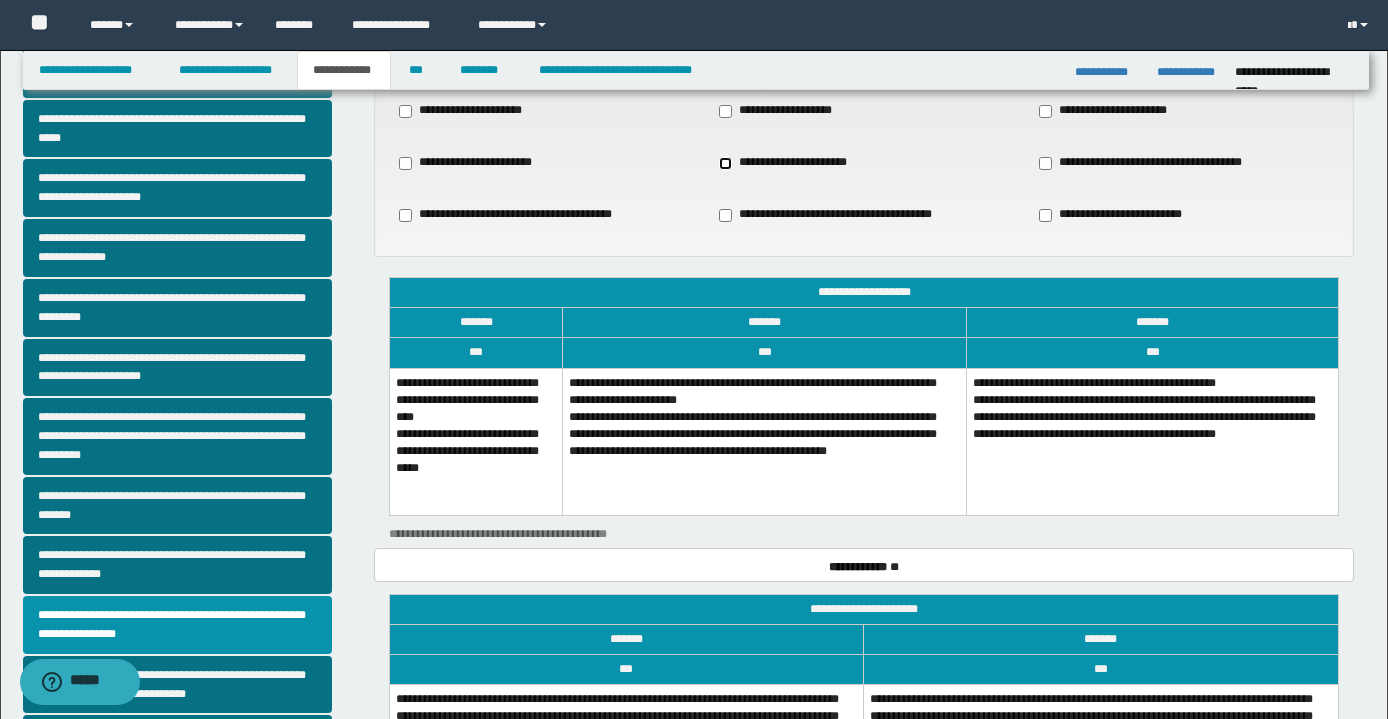 scroll, scrollTop: 300, scrollLeft: 0, axis: vertical 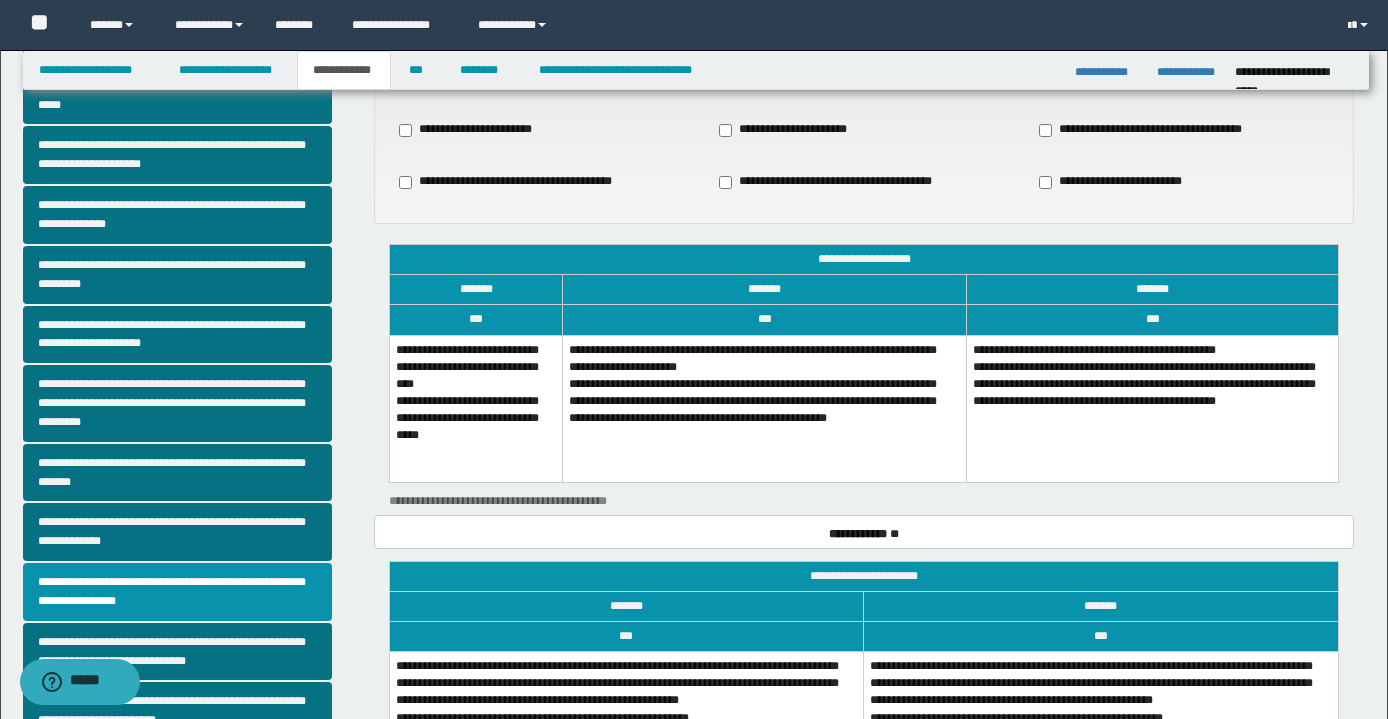 click on "**********" at bounding box center (765, 408) 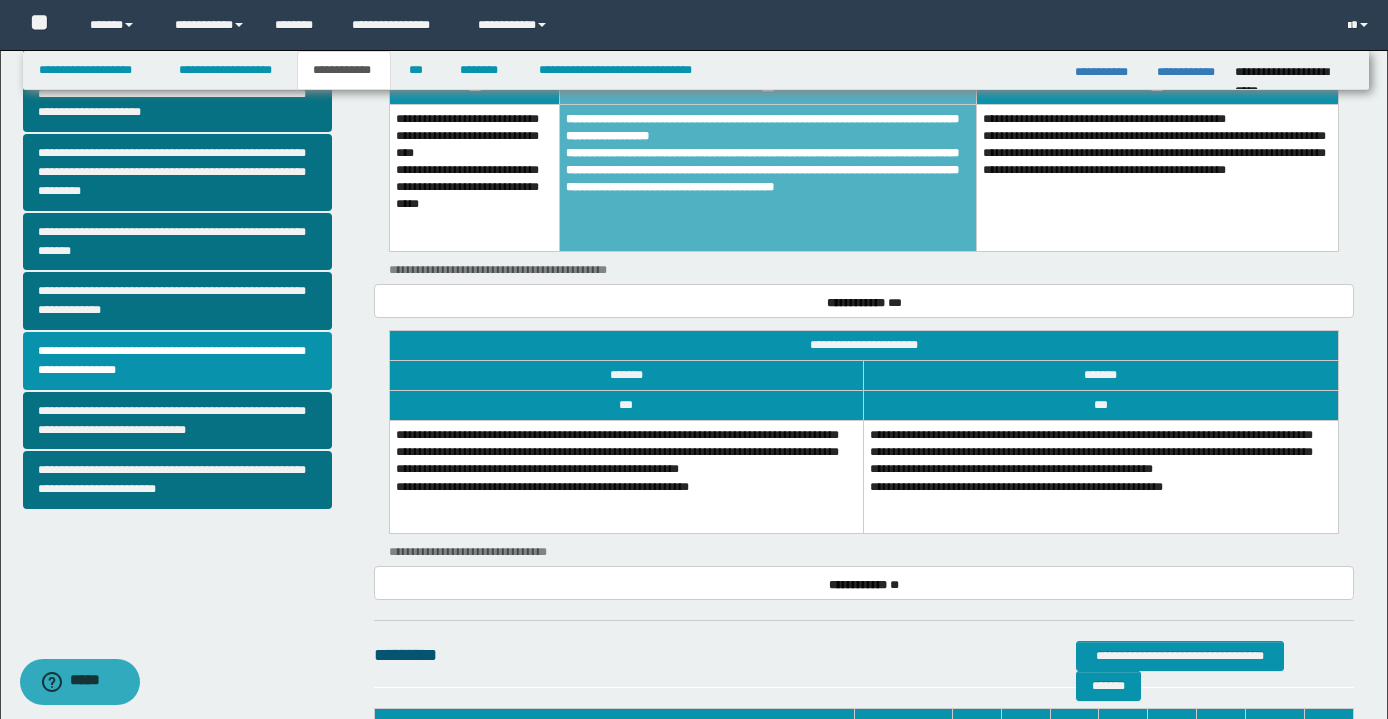 scroll, scrollTop: 600, scrollLeft: 0, axis: vertical 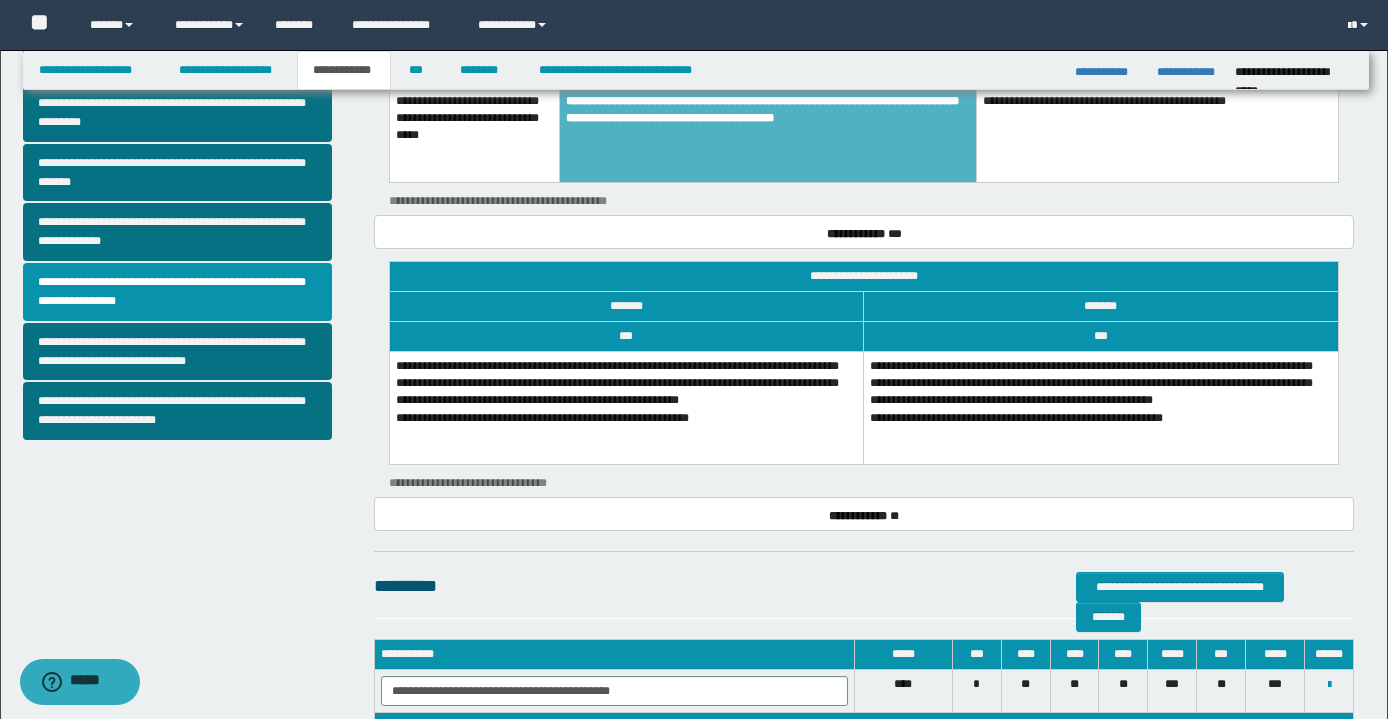 click on "**********" at bounding box center (627, 408) 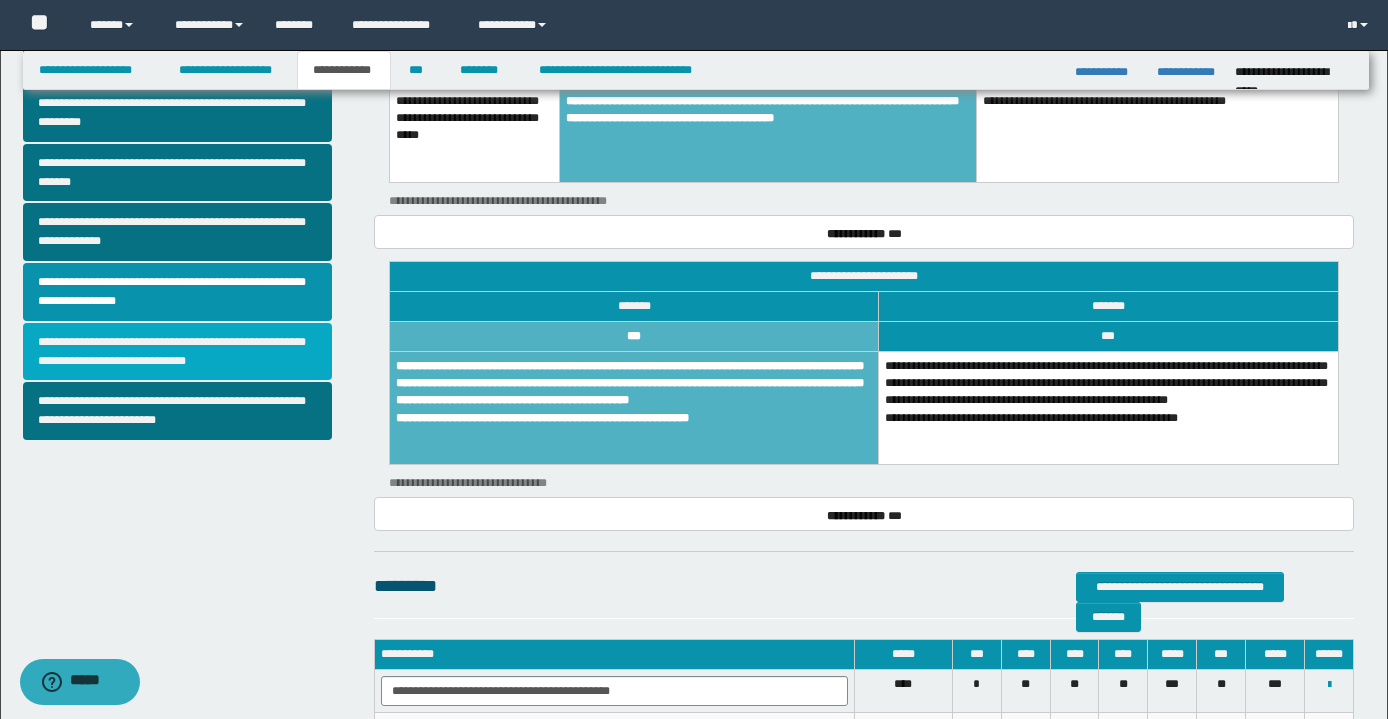 click on "**********" at bounding box center (178, 352) 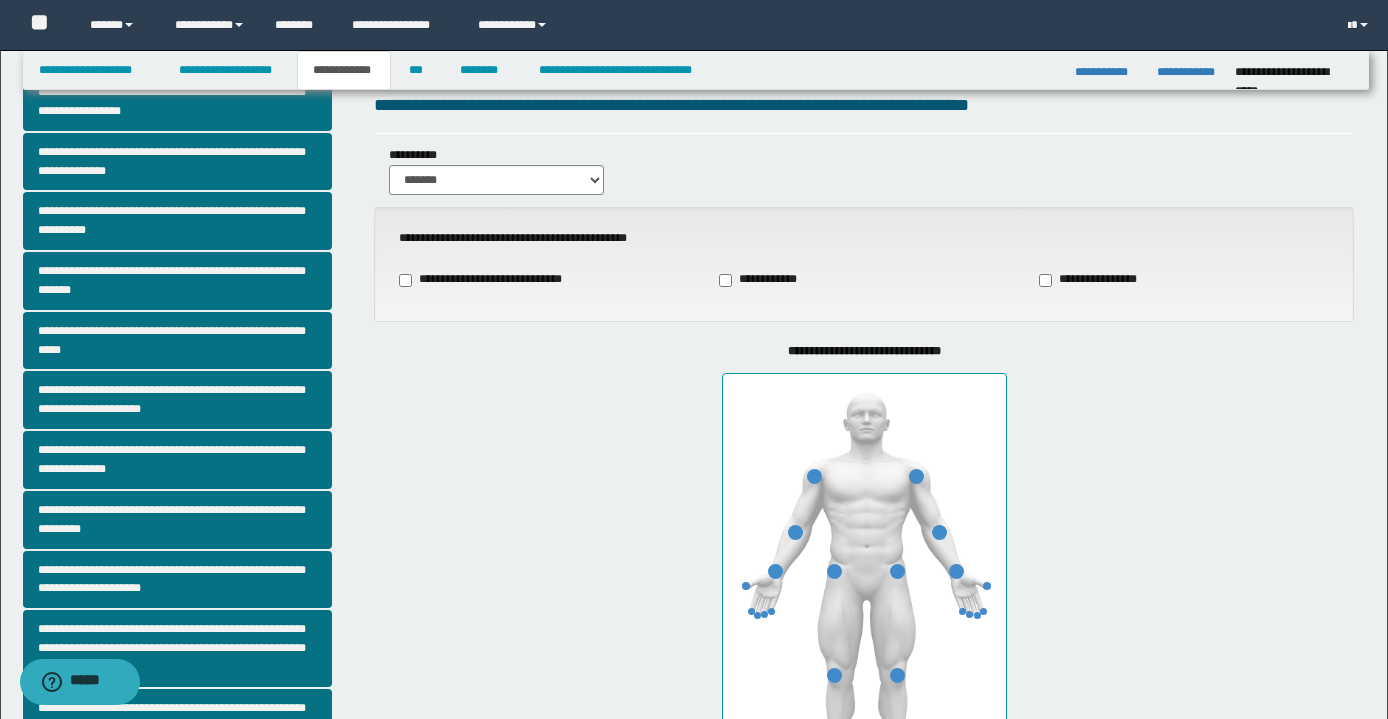 scroll, scrollTop: 100, scrollLeft: 0, axis: vertical 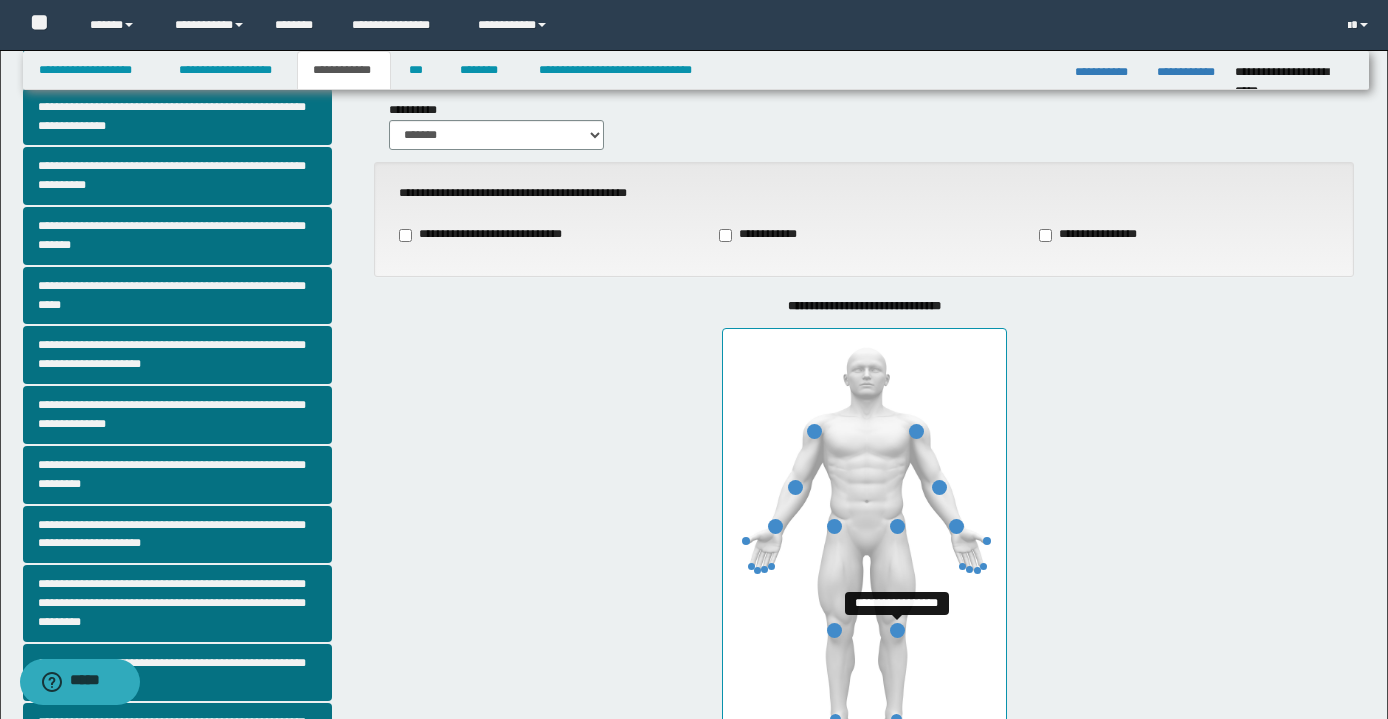 click at bounding box center [897, 630] 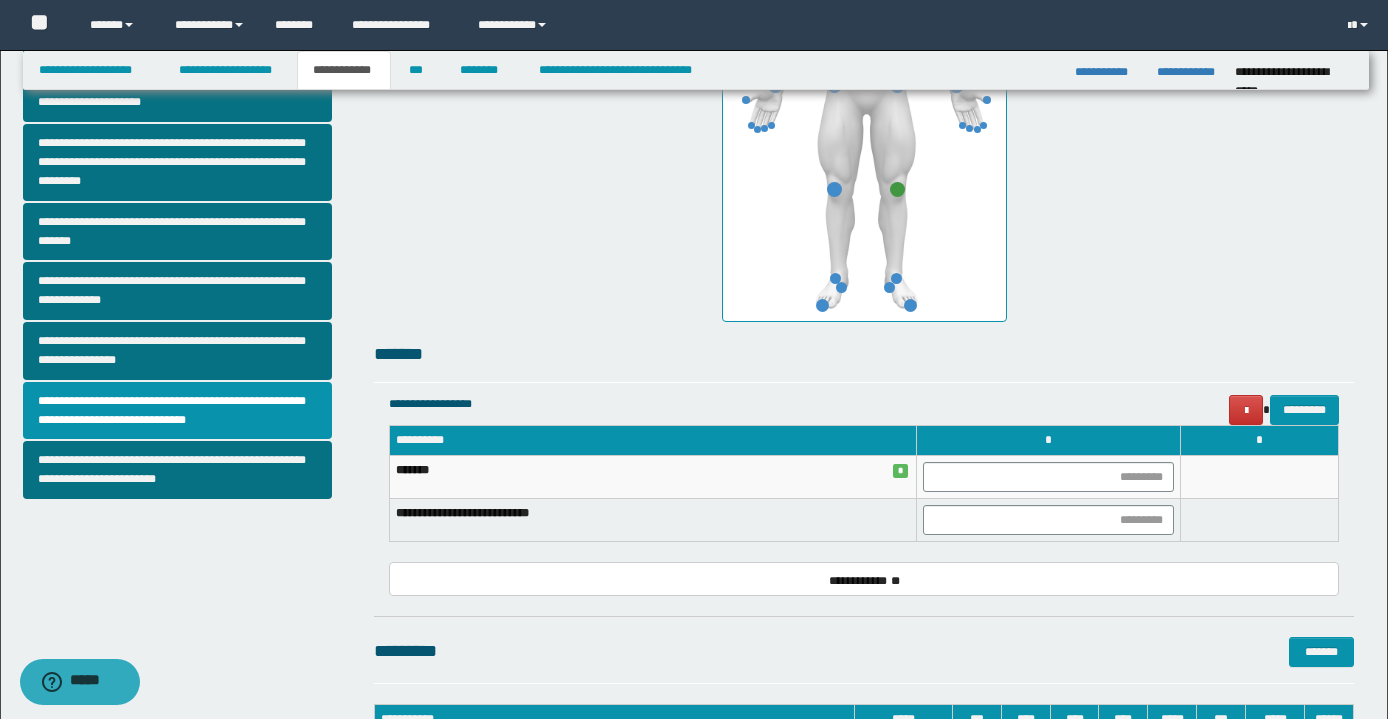 scroll, scrollTop: 600, scrollLeft: 0, axis: vertical 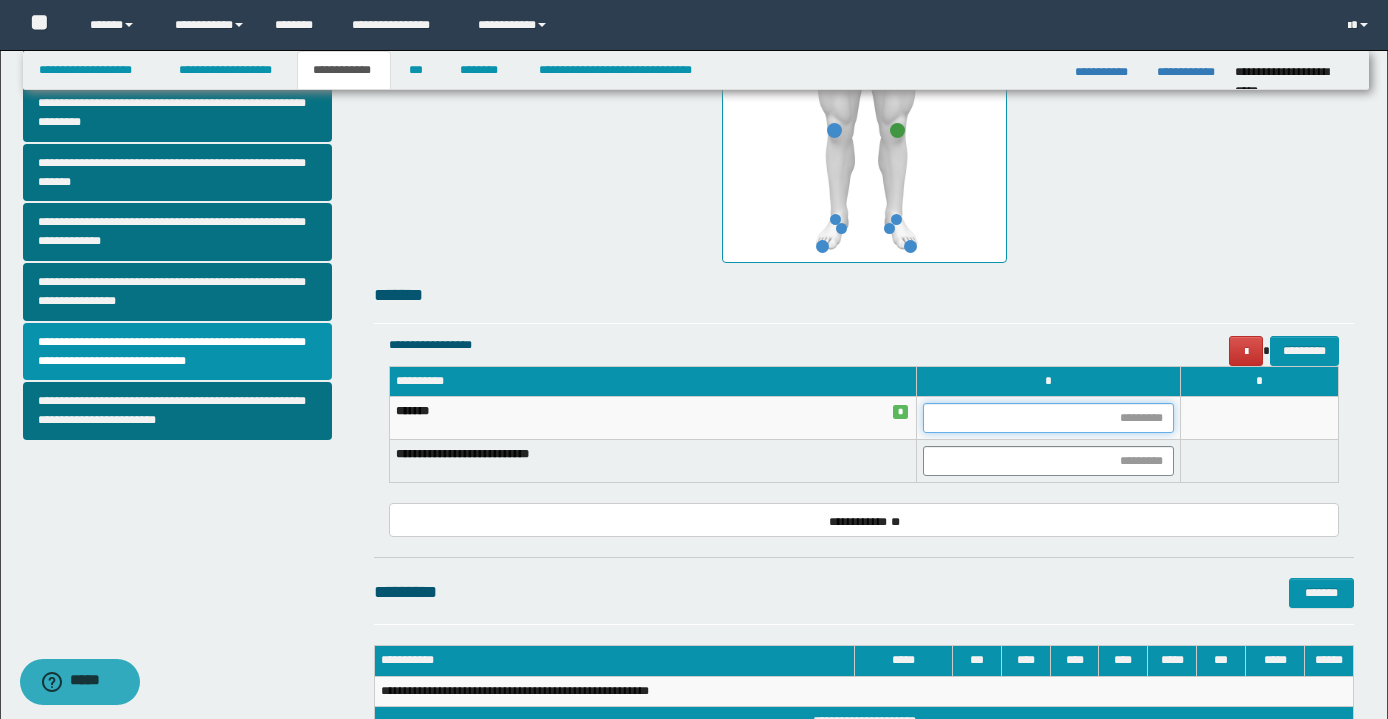 click at bounding box center (1048, 418) 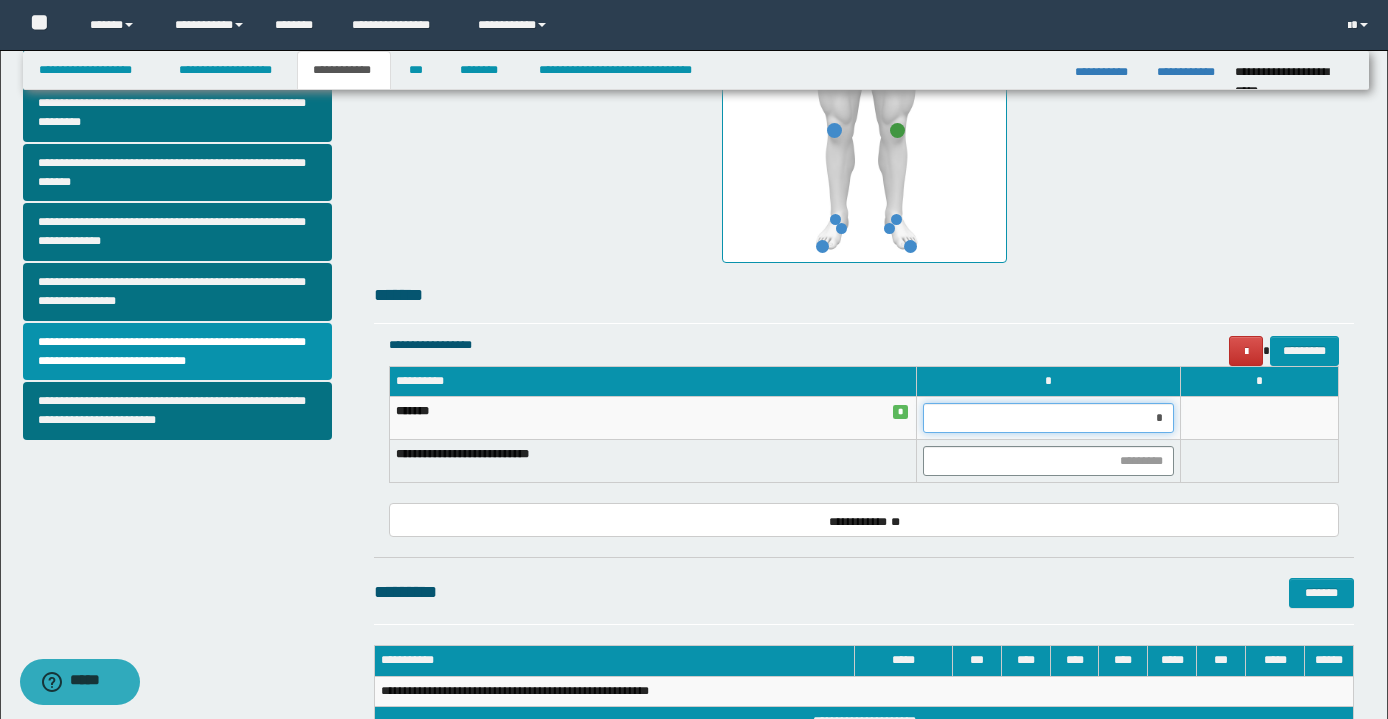 type on "**" 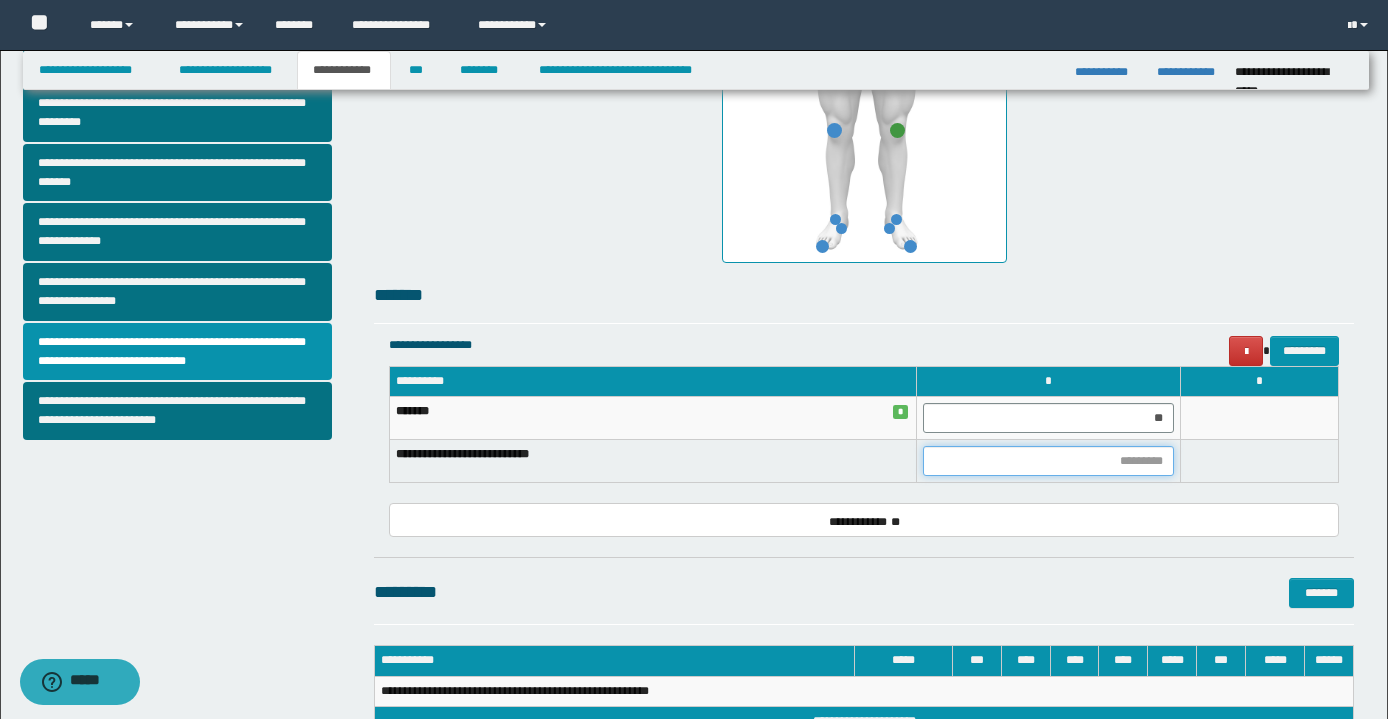 click at bounding box center [1048, 461] 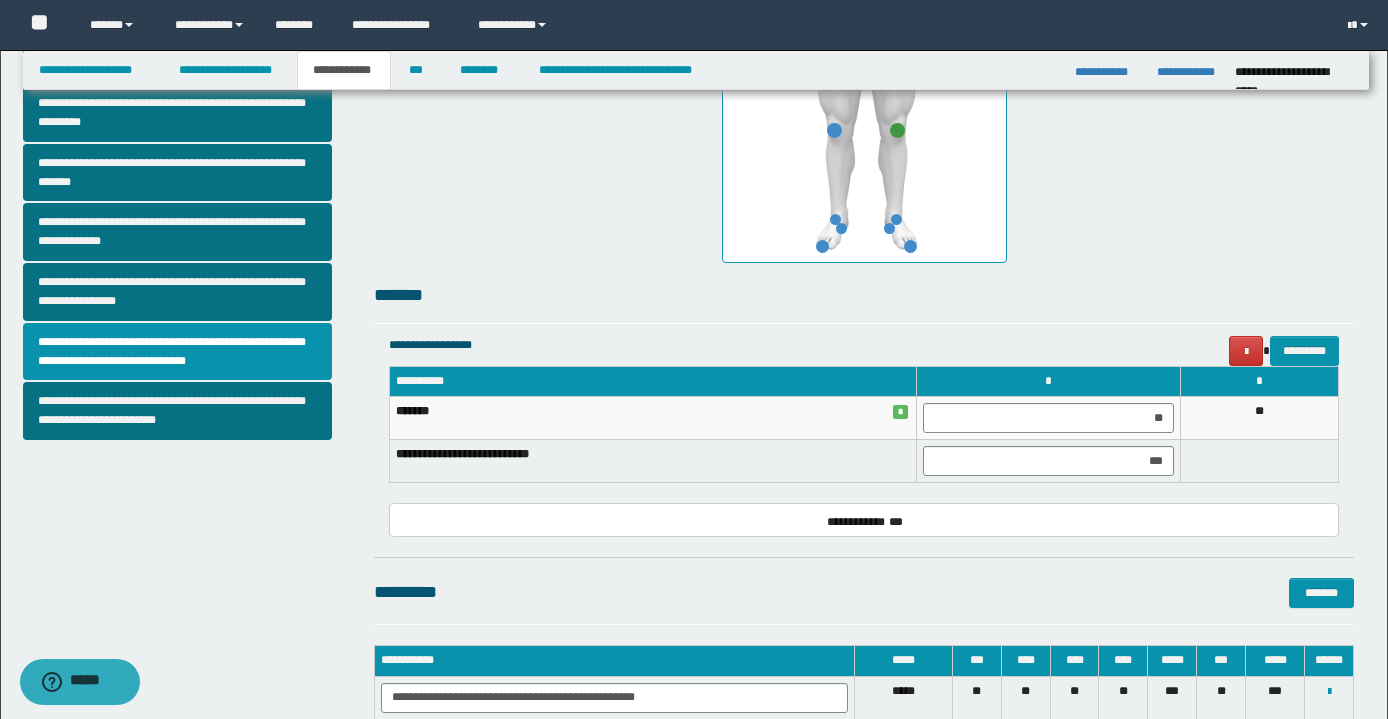 click on "**********" at bounding box center (864, 173) 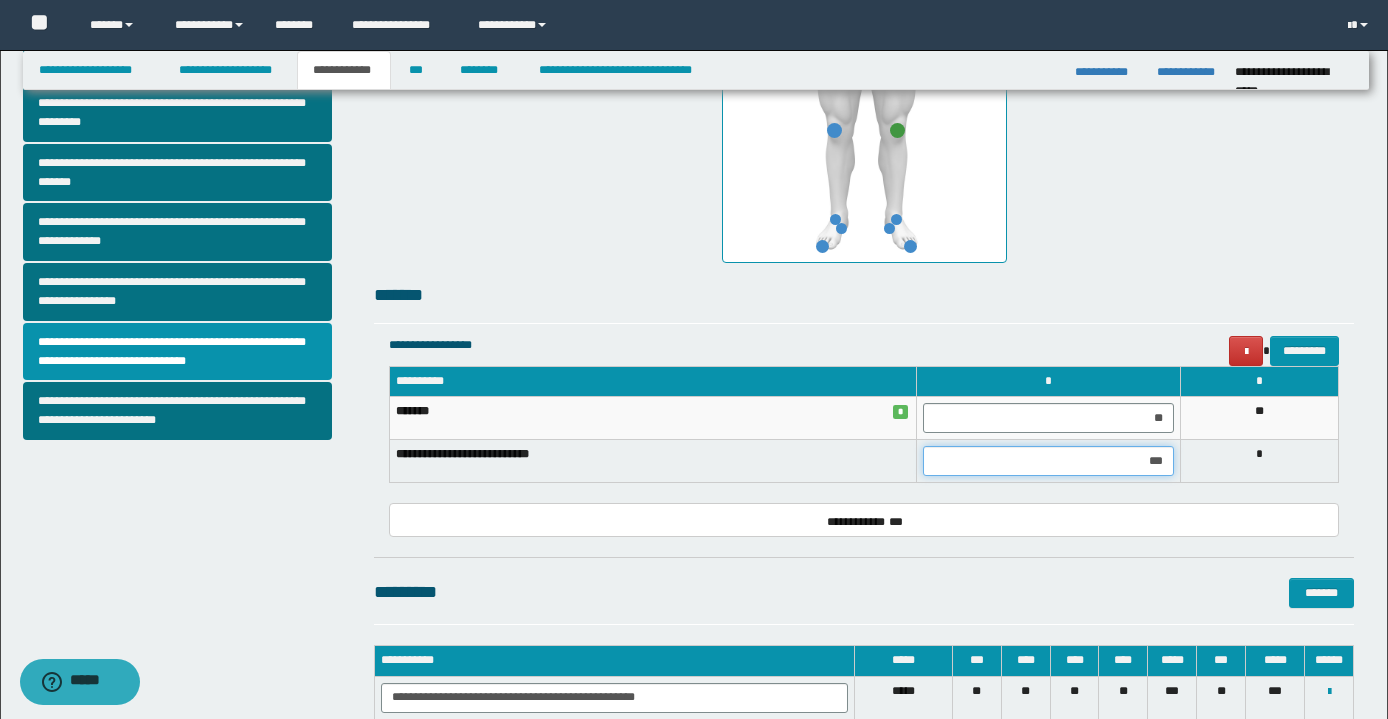 drag, startPoint x: 1125, startPoint y: 467, endPoint x: 1174, endPoint y: 464, distance: 49.09175 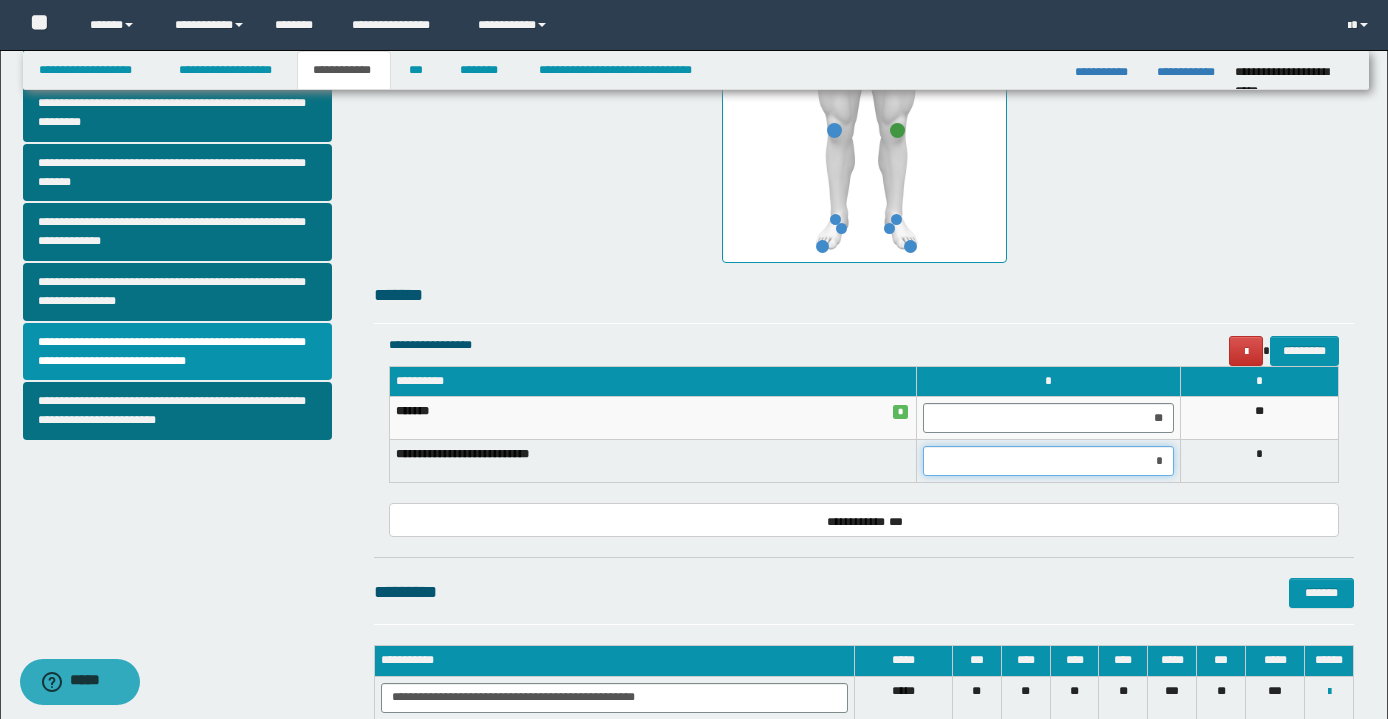 type on "**" 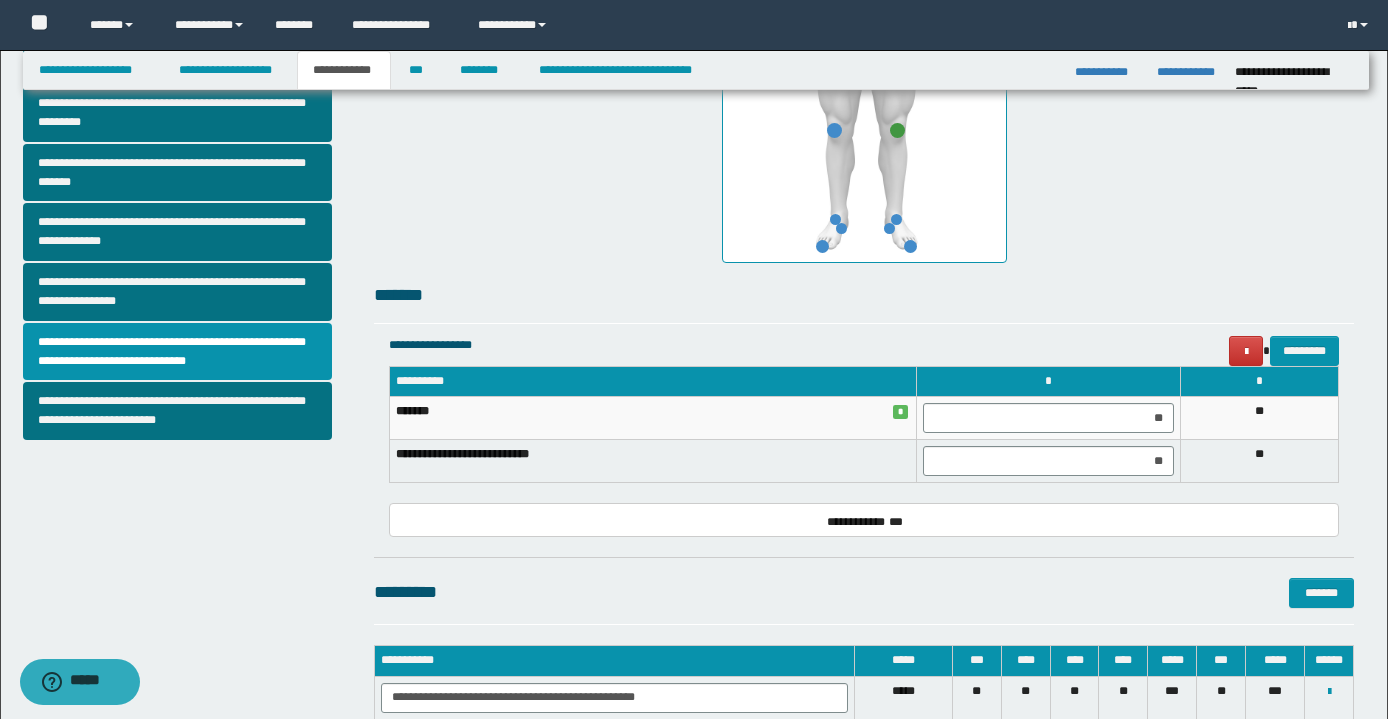 click on "**********" at bounding box center (864, 173) 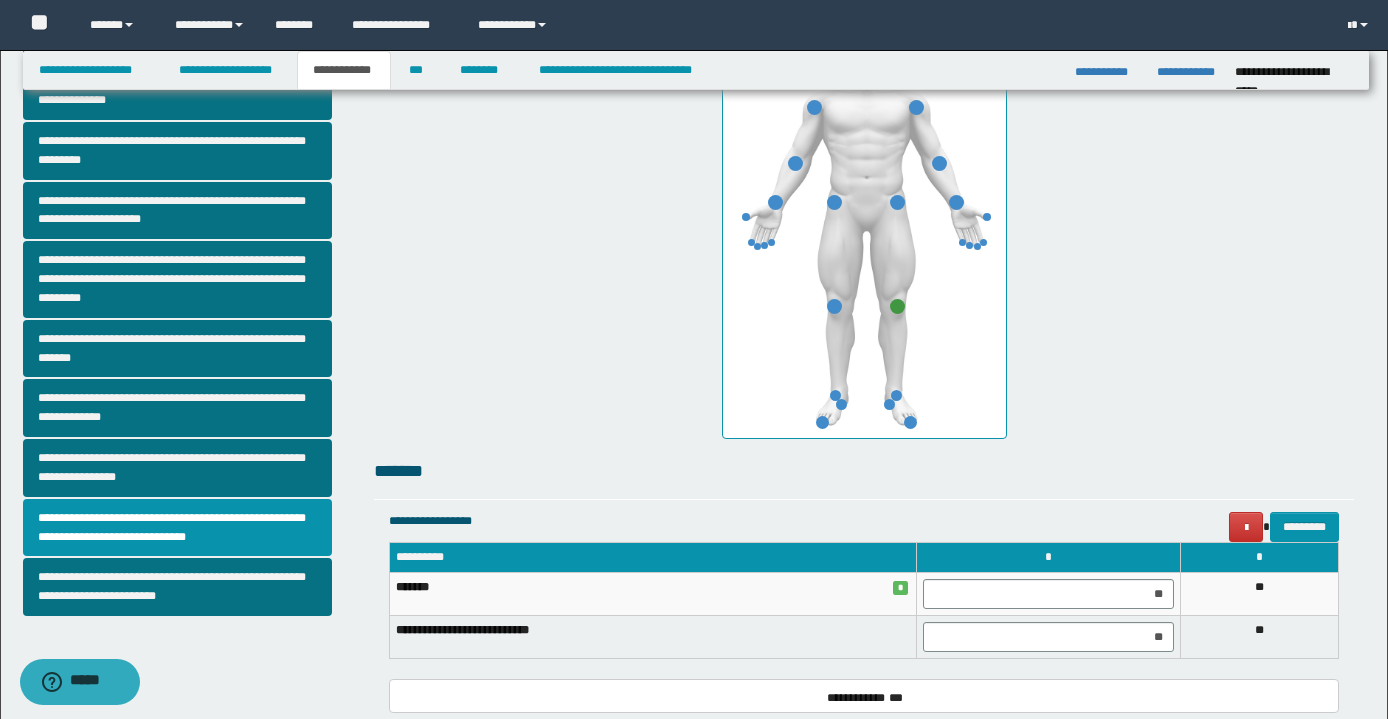 scroll, scrollTop: 389, scrollLeft: 0, axis: vertical 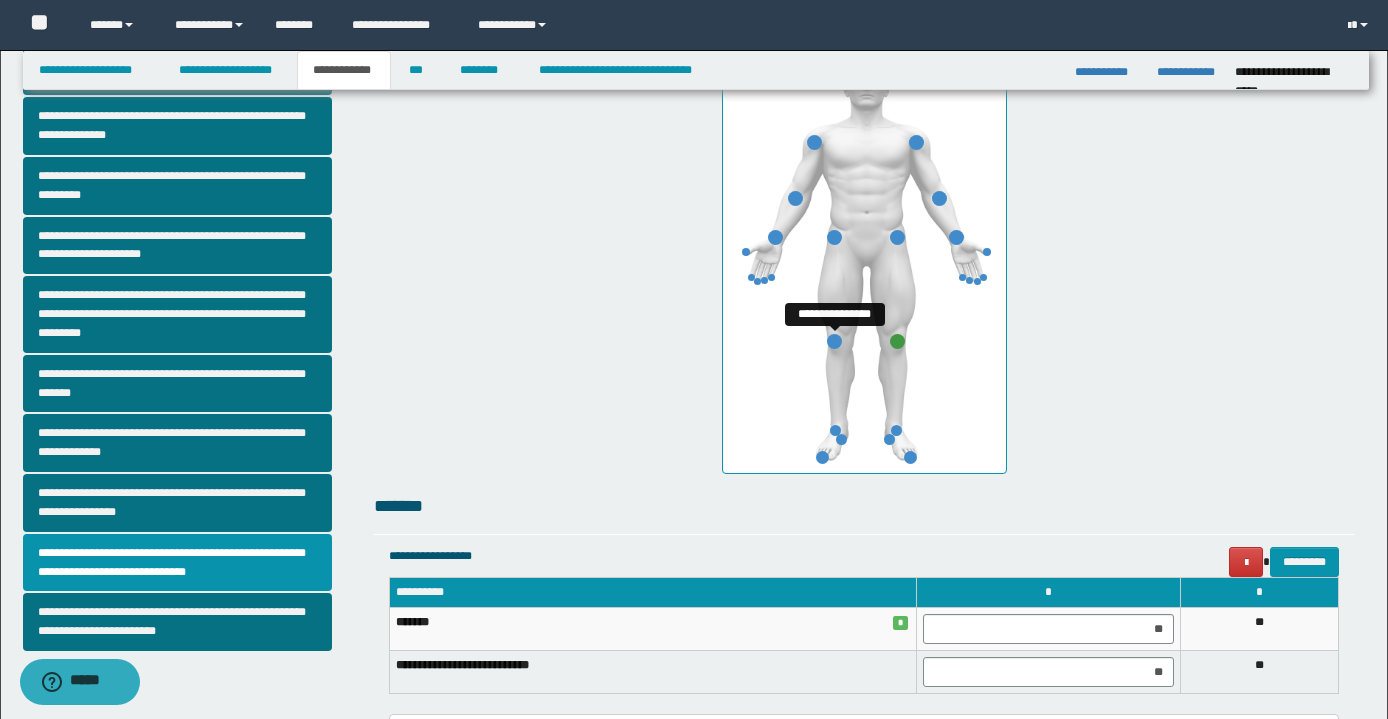 click on "**********" at bounding box center [864, 256] 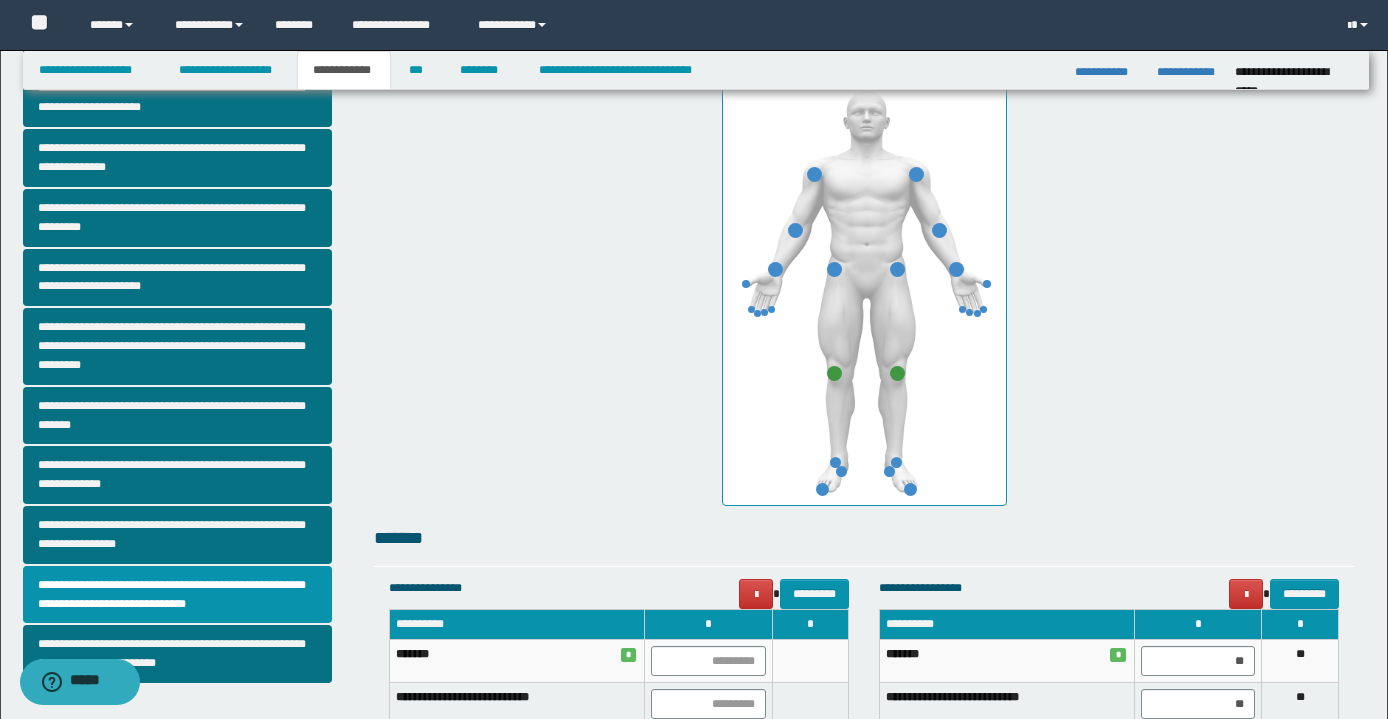 scroll, scrollTop: 0, scrollLeft: 0, axis: both 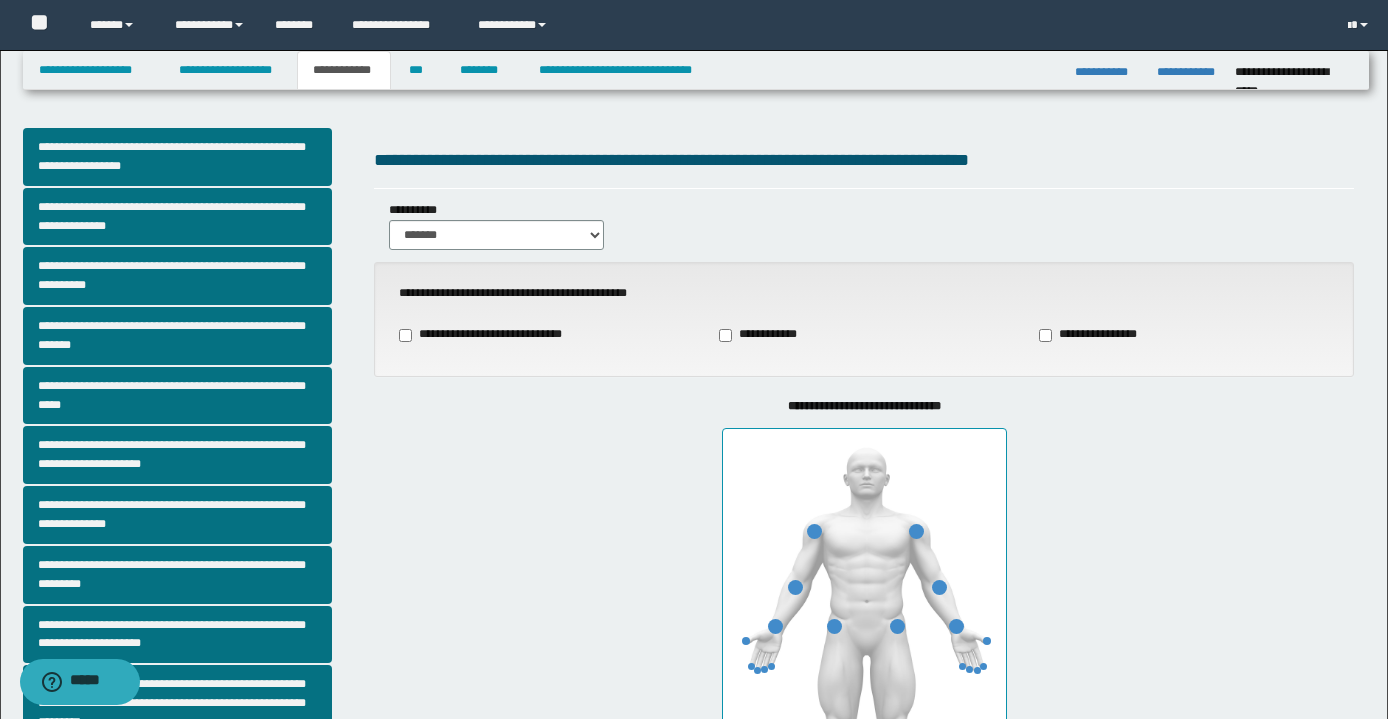 click on "**********" at bounding box center (864, 335) 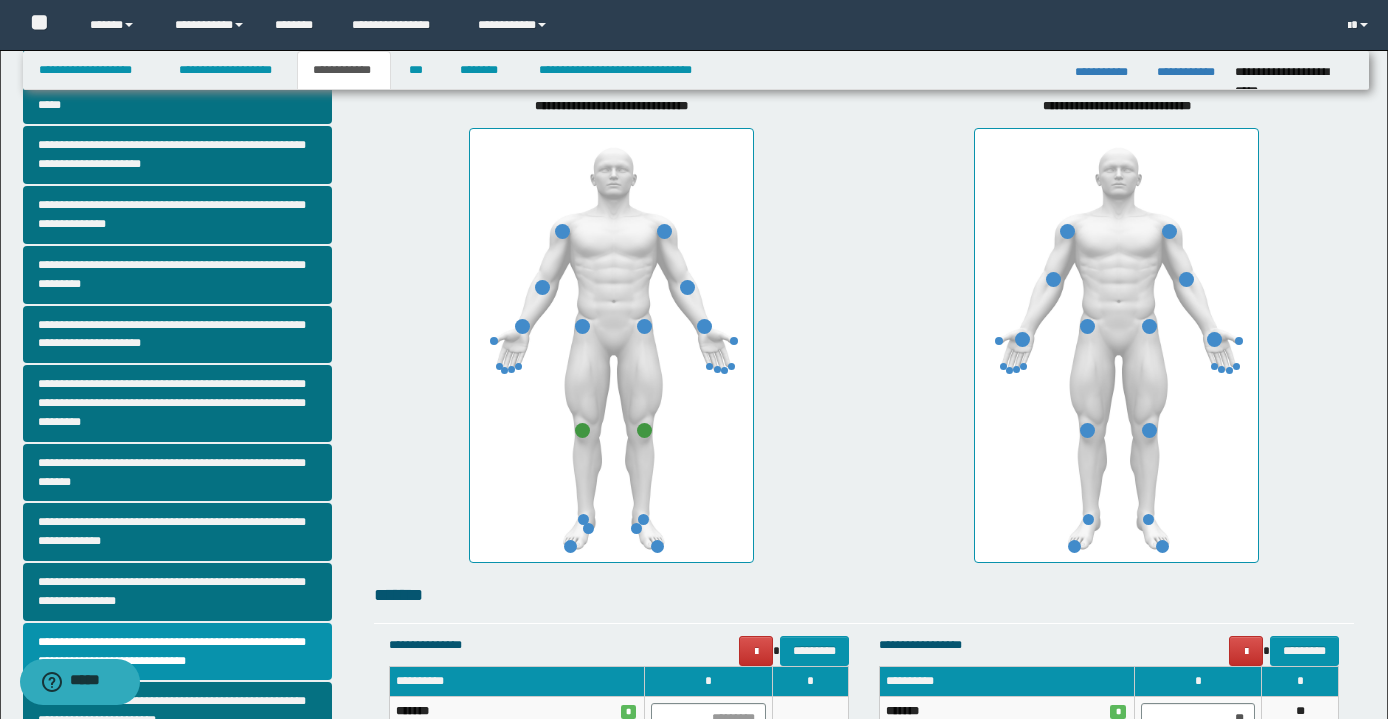scroll, scrollTop: 400, scrollLeft: 0, axis: vertical 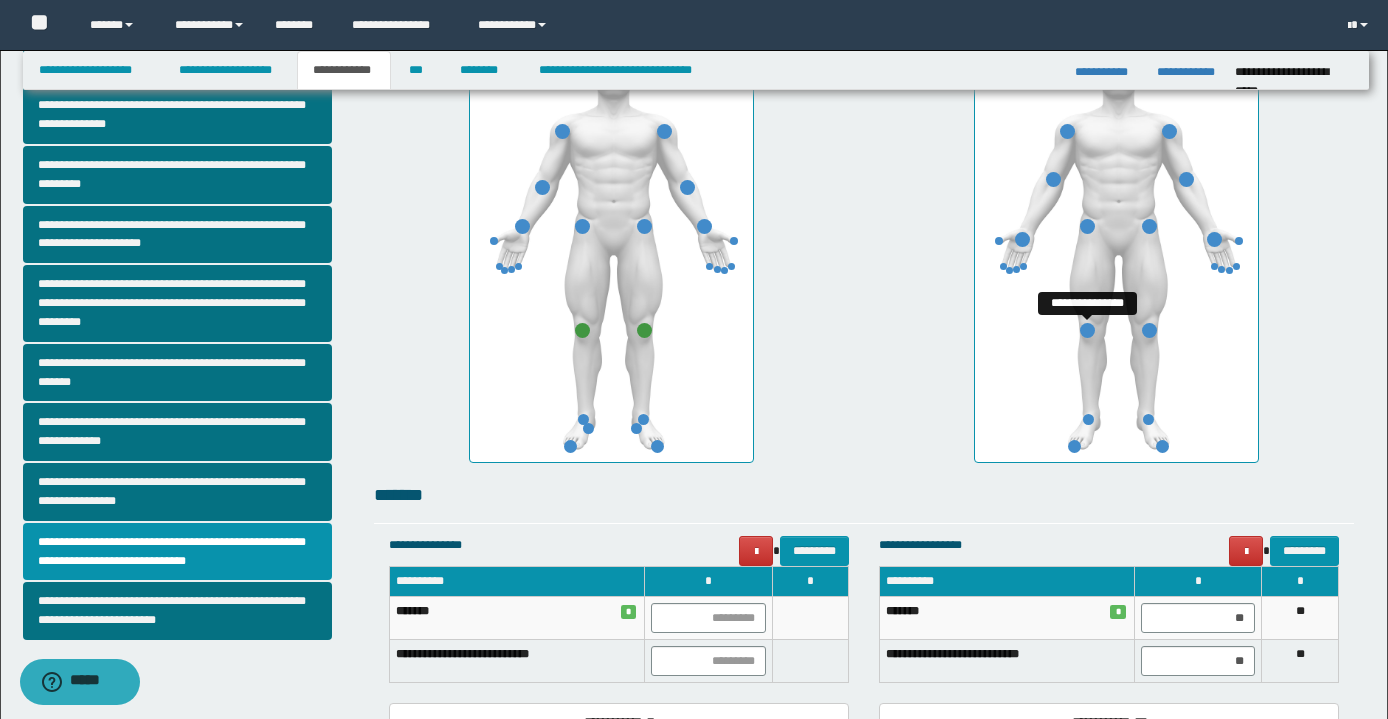click at bounding box center (1087, 330) 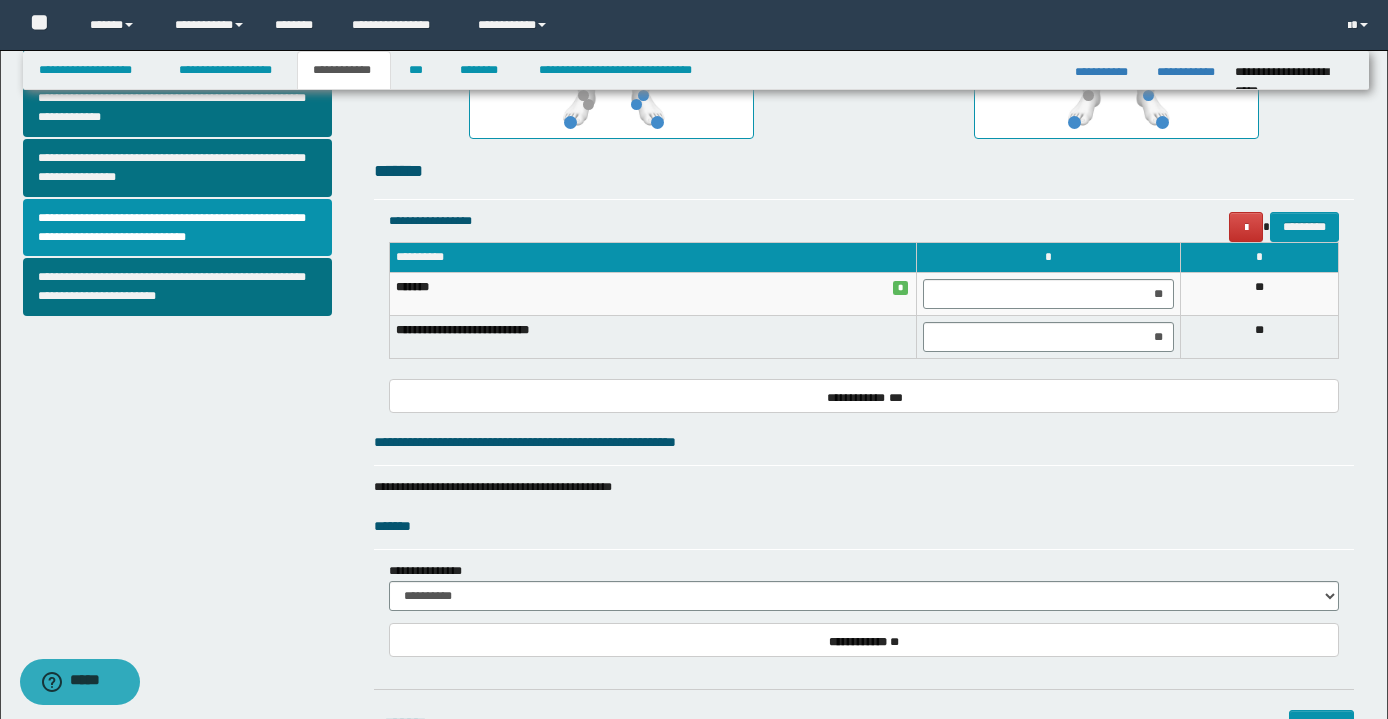 scroll, scrollTop: 800, scrollLeft: 0, axis: vertical 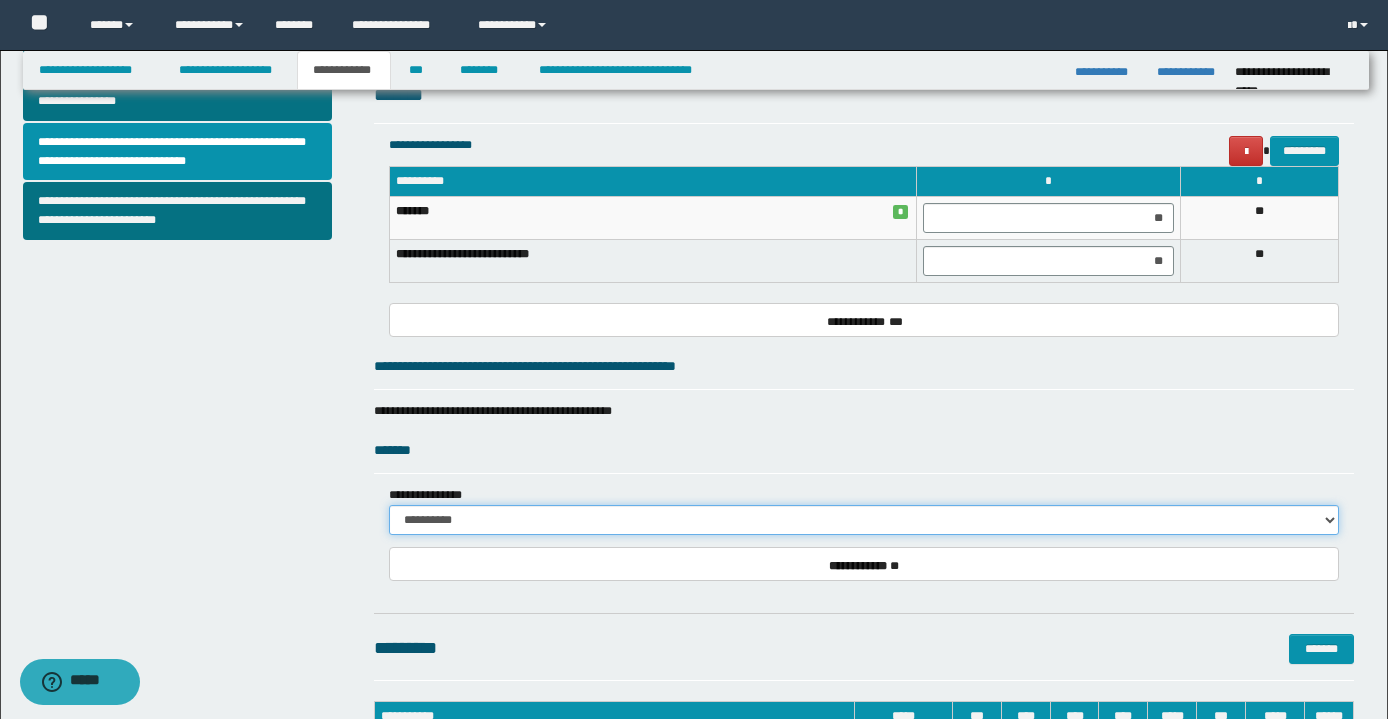 click on "**********" at bounding box center (864, 520) 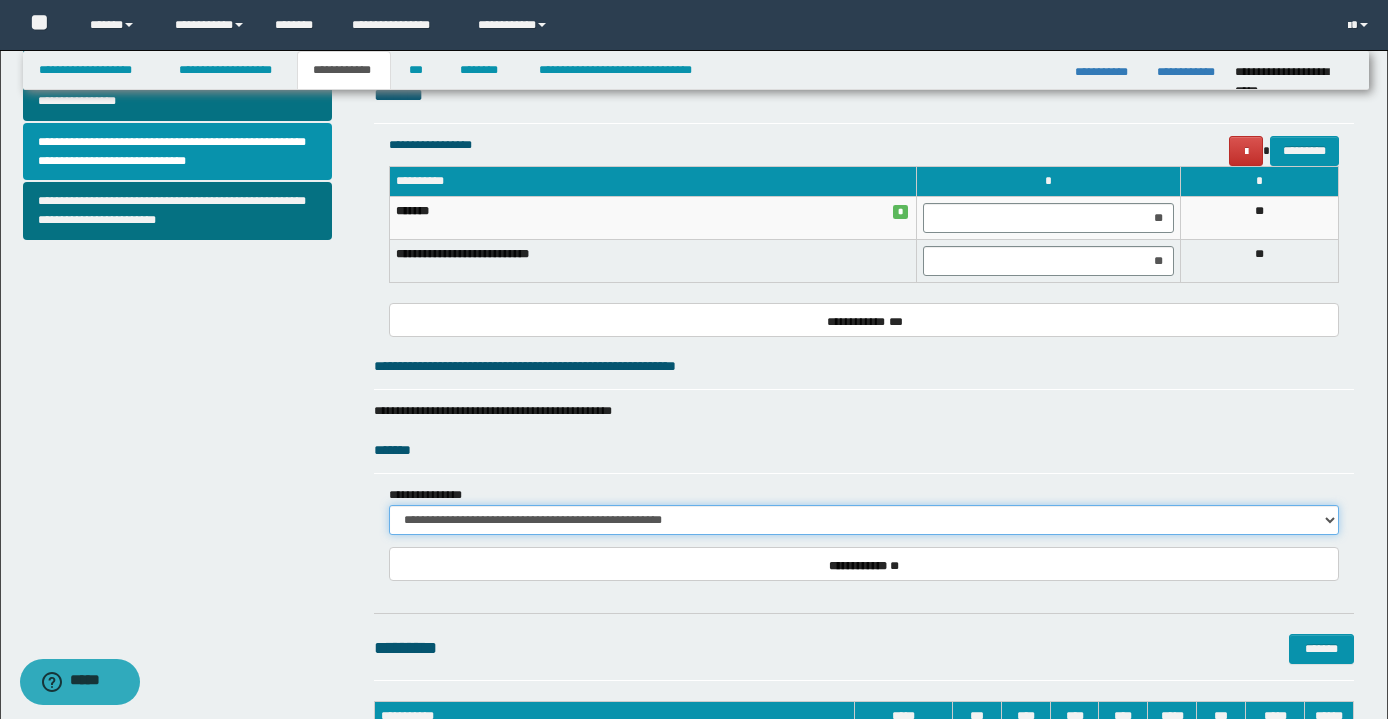 click on "**********" at bounding box center (864, 520) 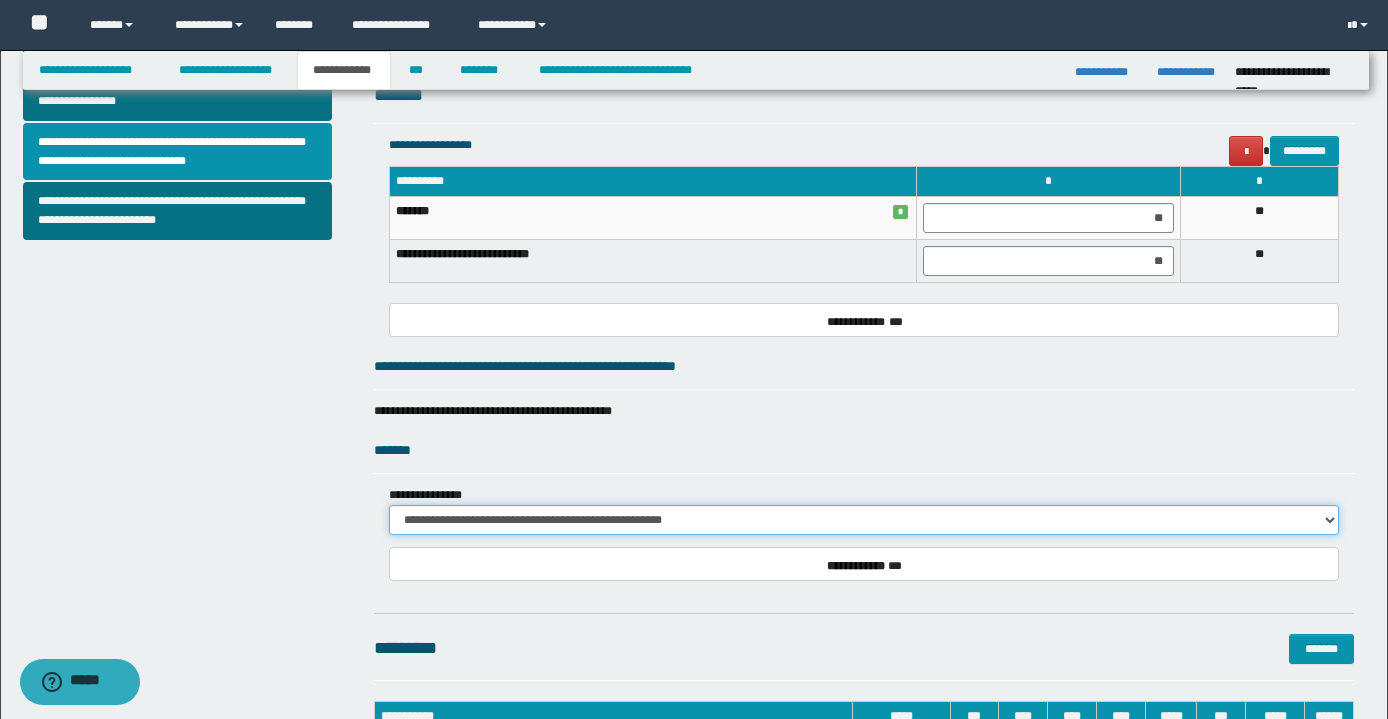 click on "**********" at bounding box center (864, 520) 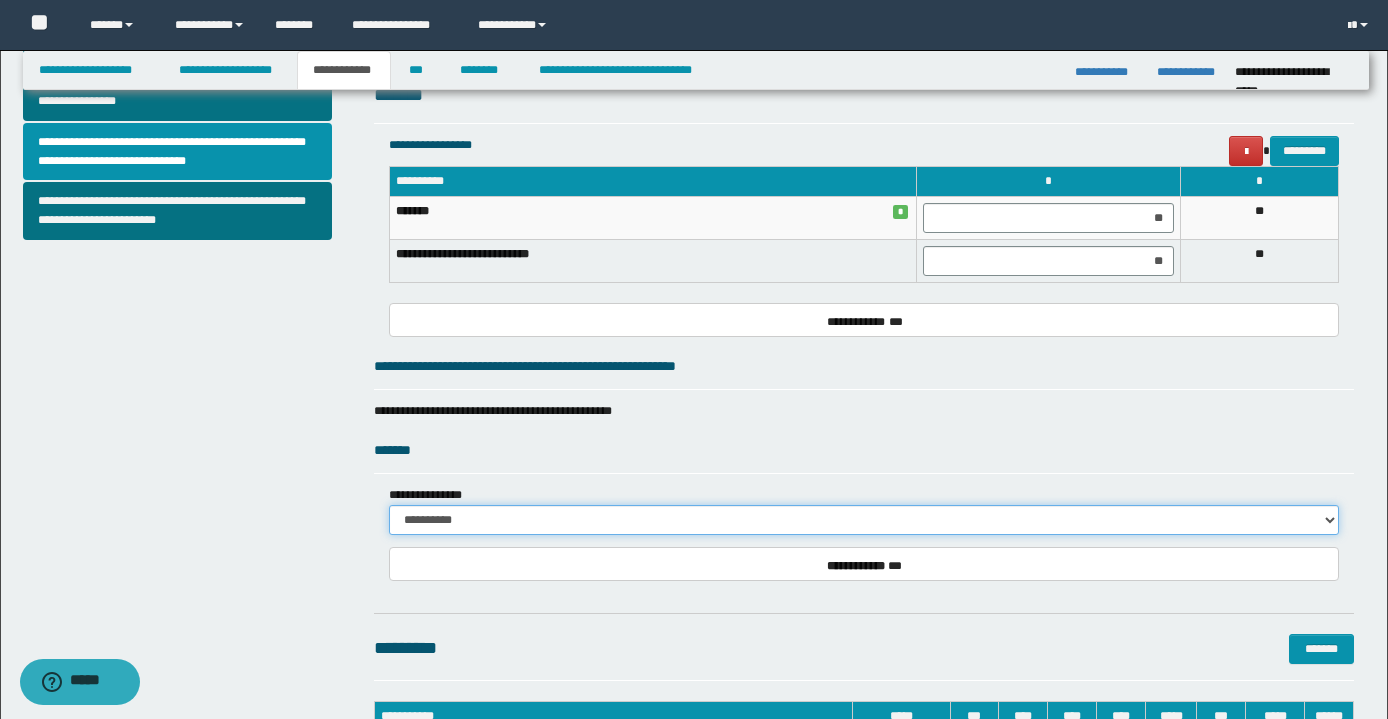 click on "**********" at bounding box center (864, 520) 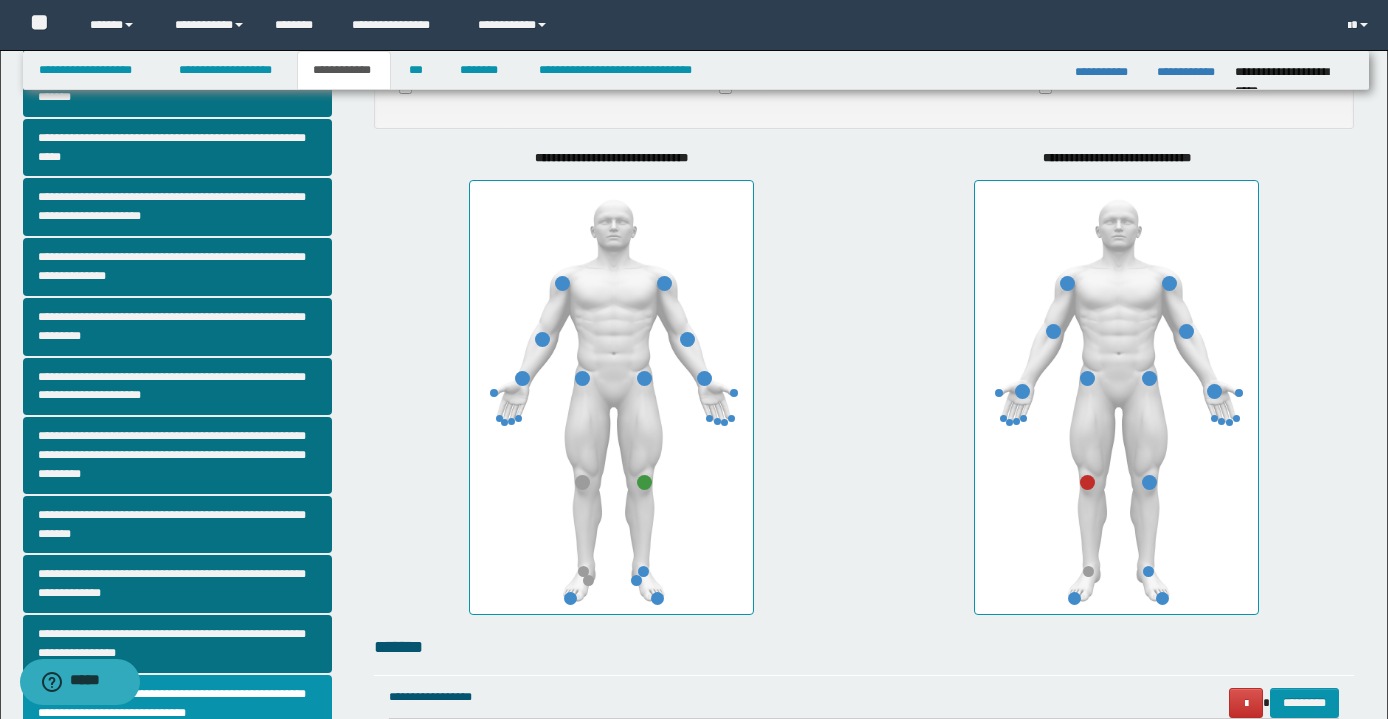 scroll, scrollTop: 200, scrollLeft: 0, axis: vertical 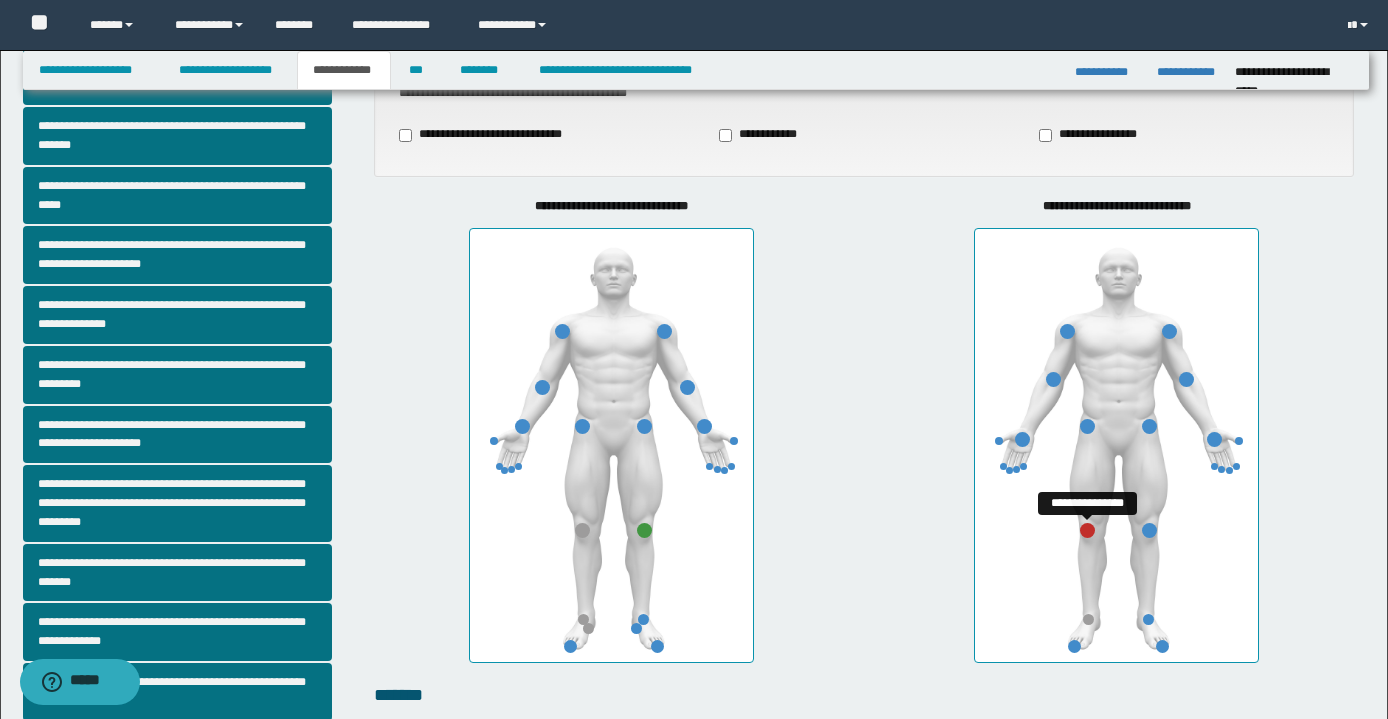 click at bounding box center (1087, 530) 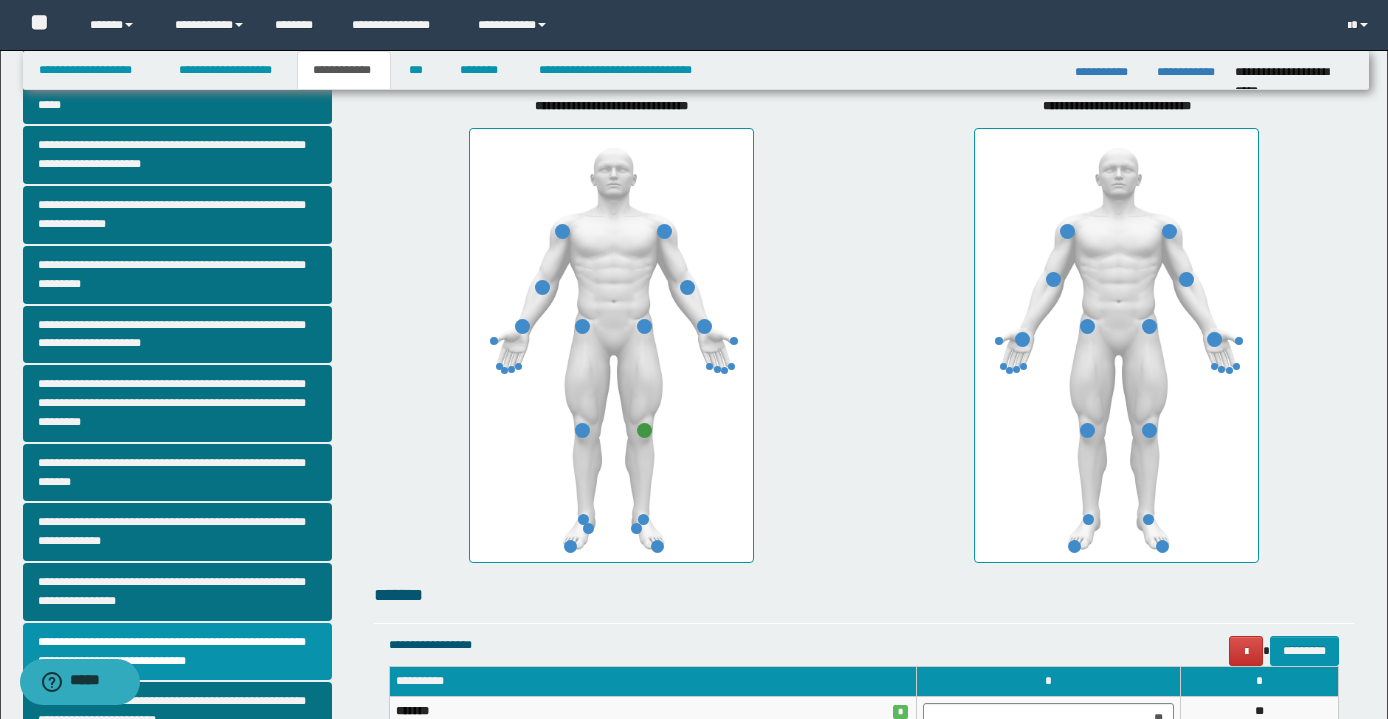 scroll, scrollTop: 0, scrollLeft: 0, axis: both 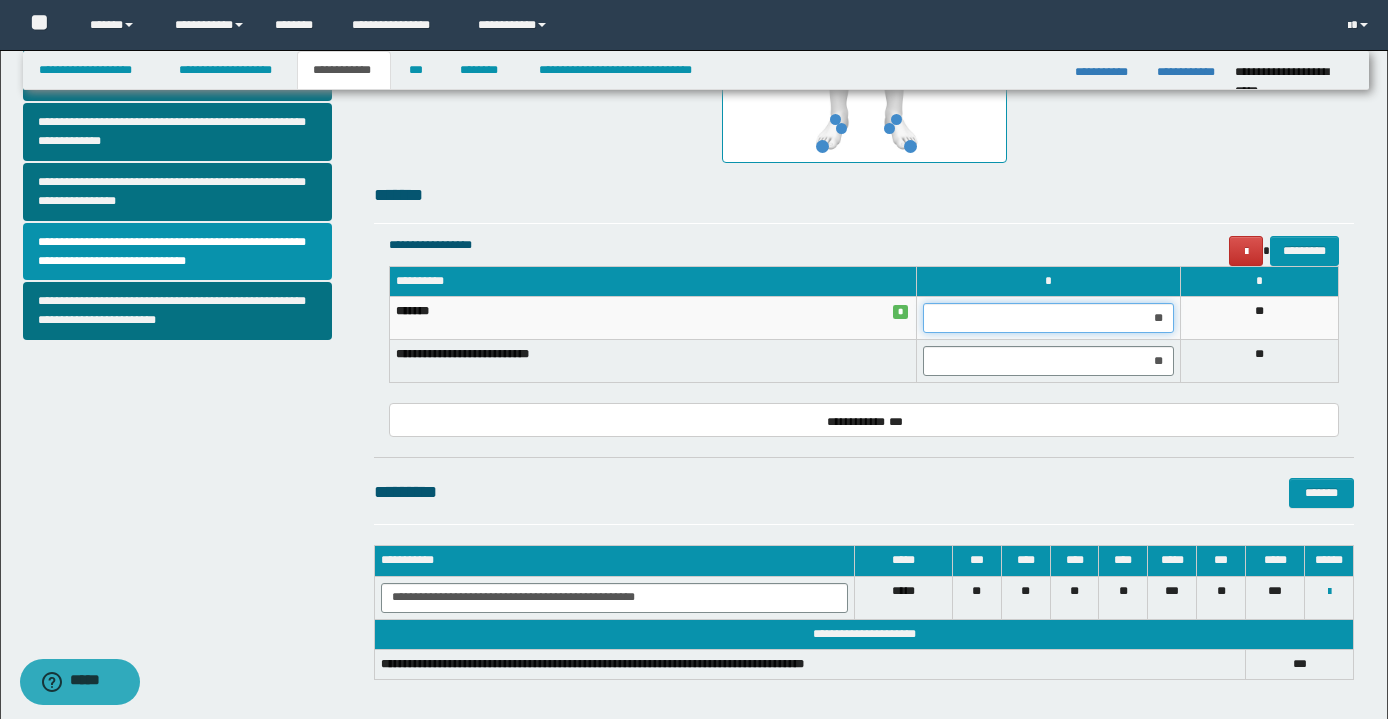 drag, startPoint x: 1146, startPoint y: 316, endPoint x: 1201, endPoint y: 340, distance: 60.00833 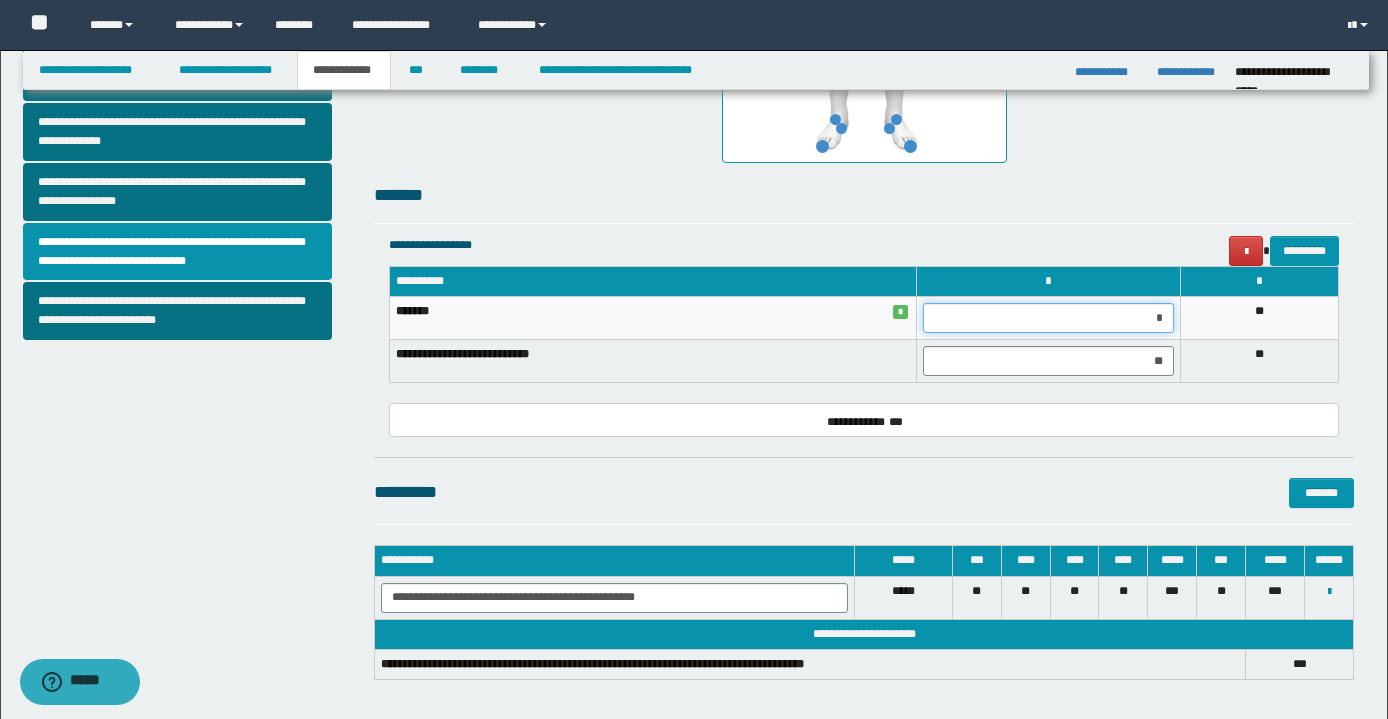 type on "**" 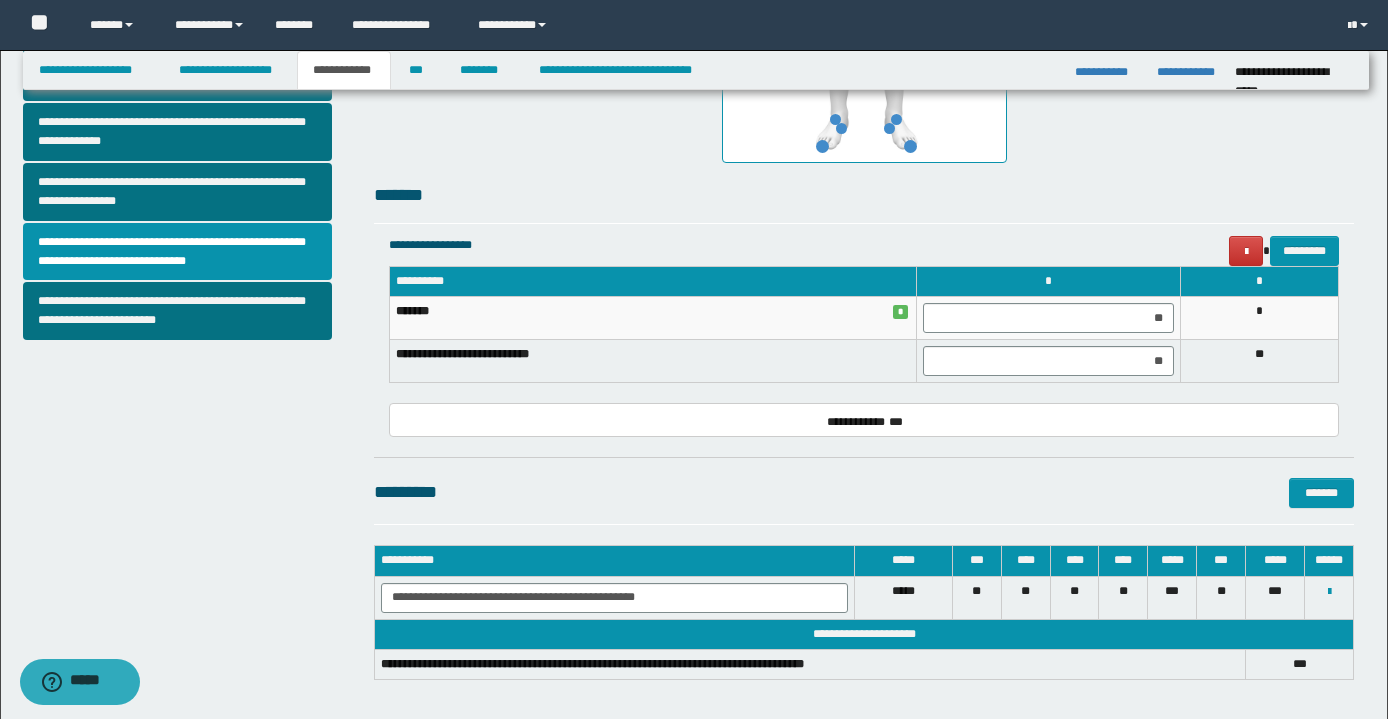 click on "*********
*******" at bounding box center [864, 492] 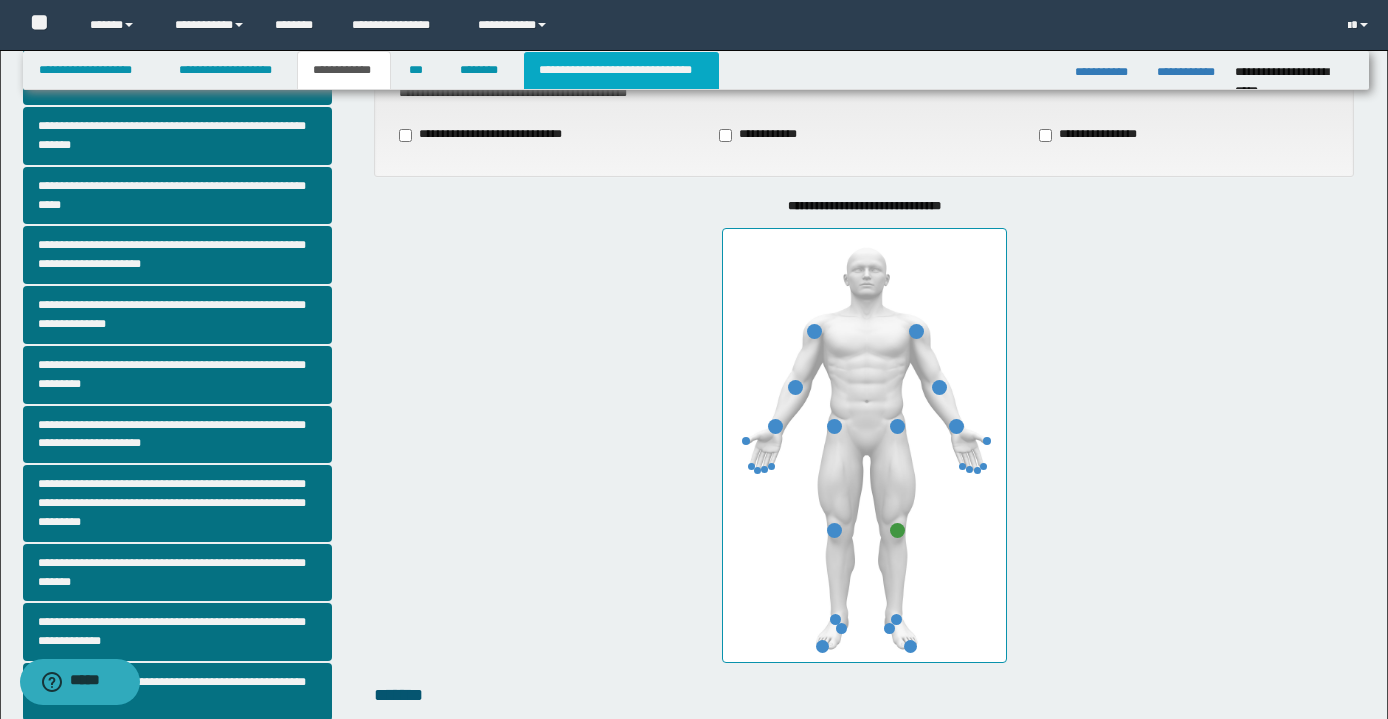 click on "**********" at bounding box center (621, 70) 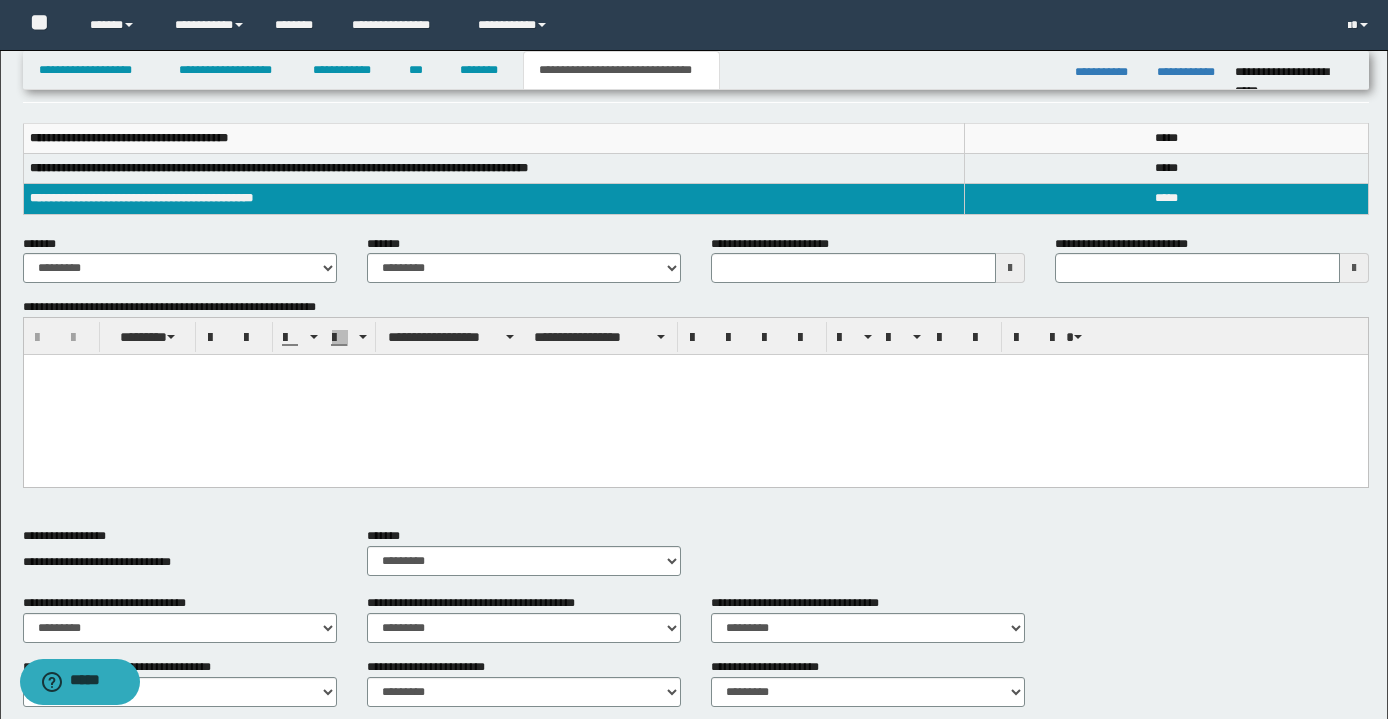 scroll, scrollTop: 300, scrollLeft: 0, axis: vertical 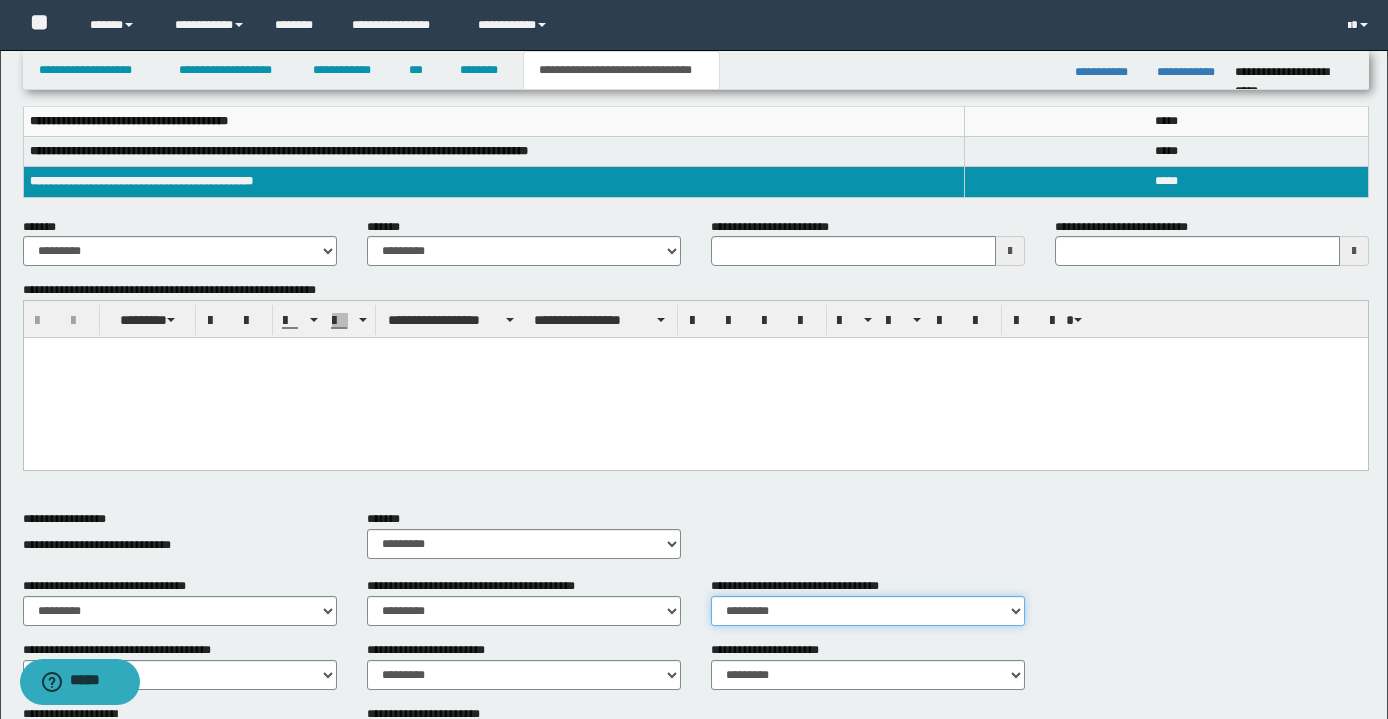 click on "*********
**
**" at bounding box center (868, 611) 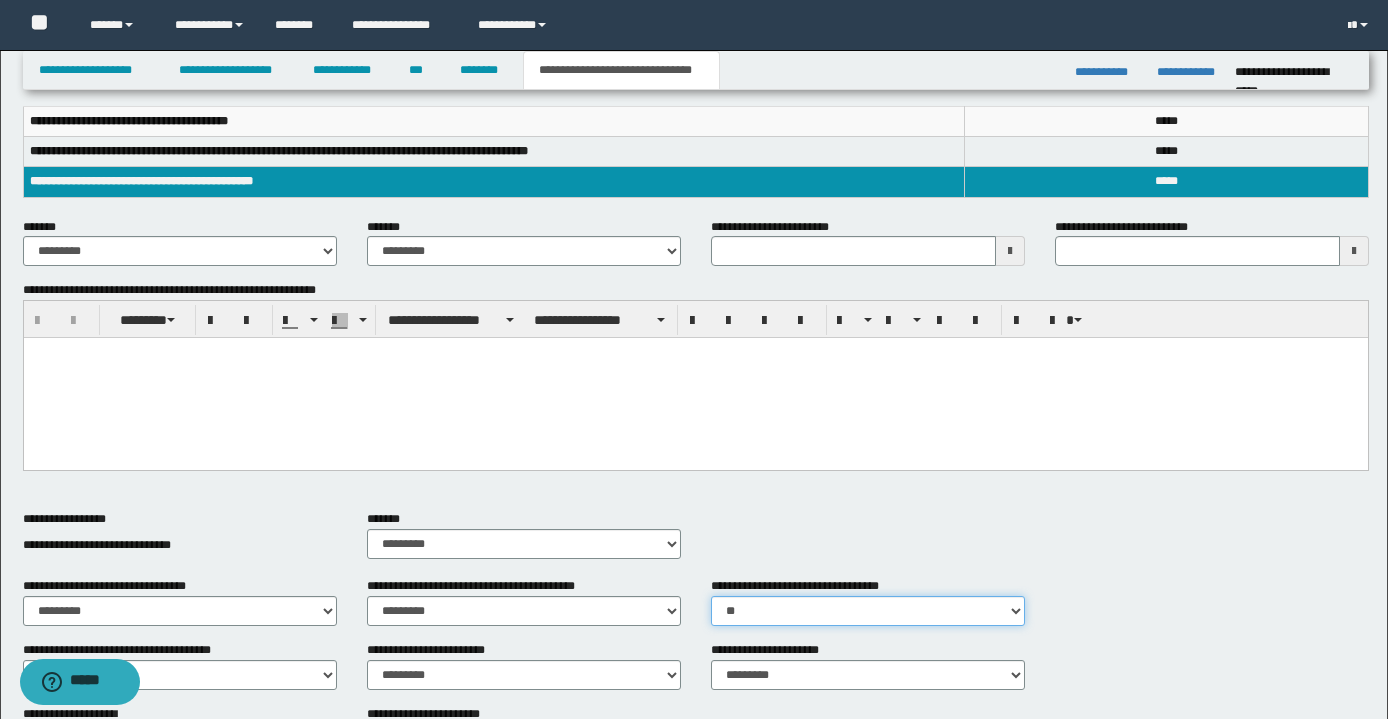 click on "*********
**
**" at bounding box center (868, 611) 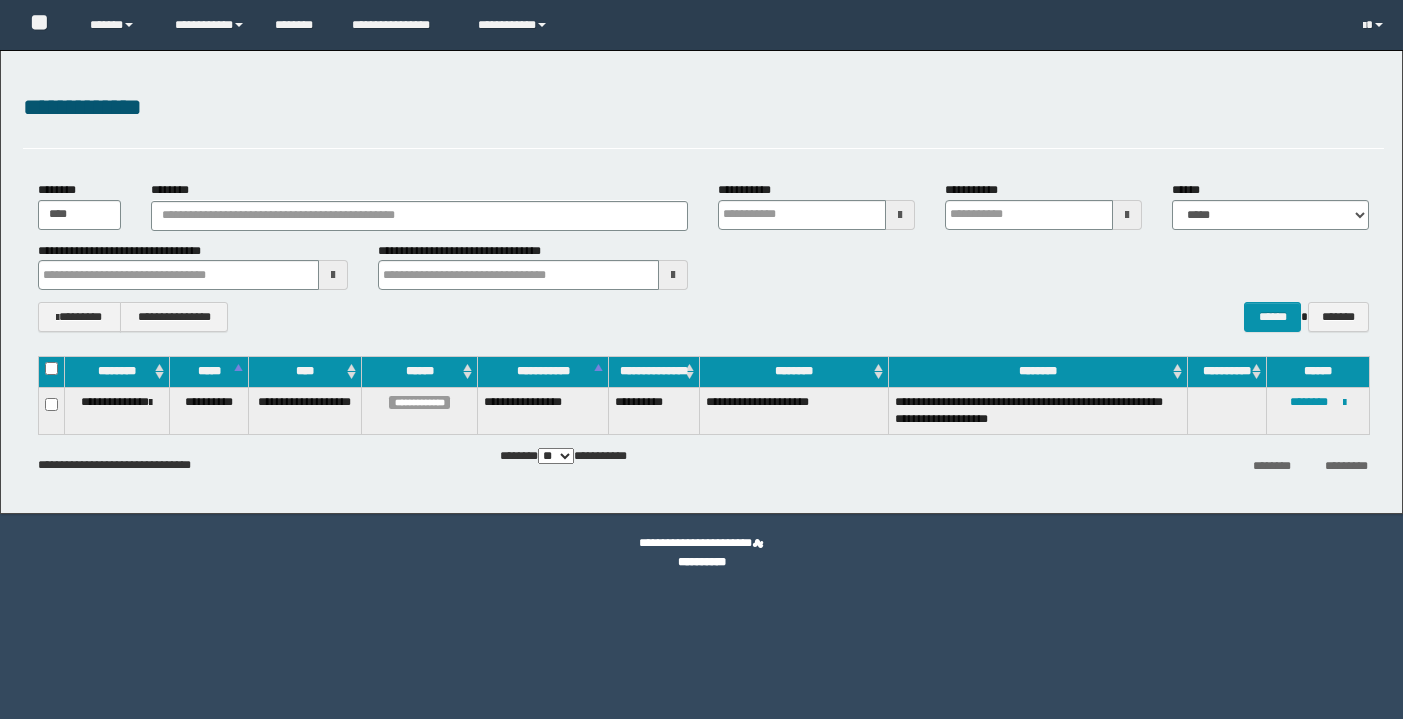 scroll, scrollTop: 0, scrollLeft: 0, axis: both 